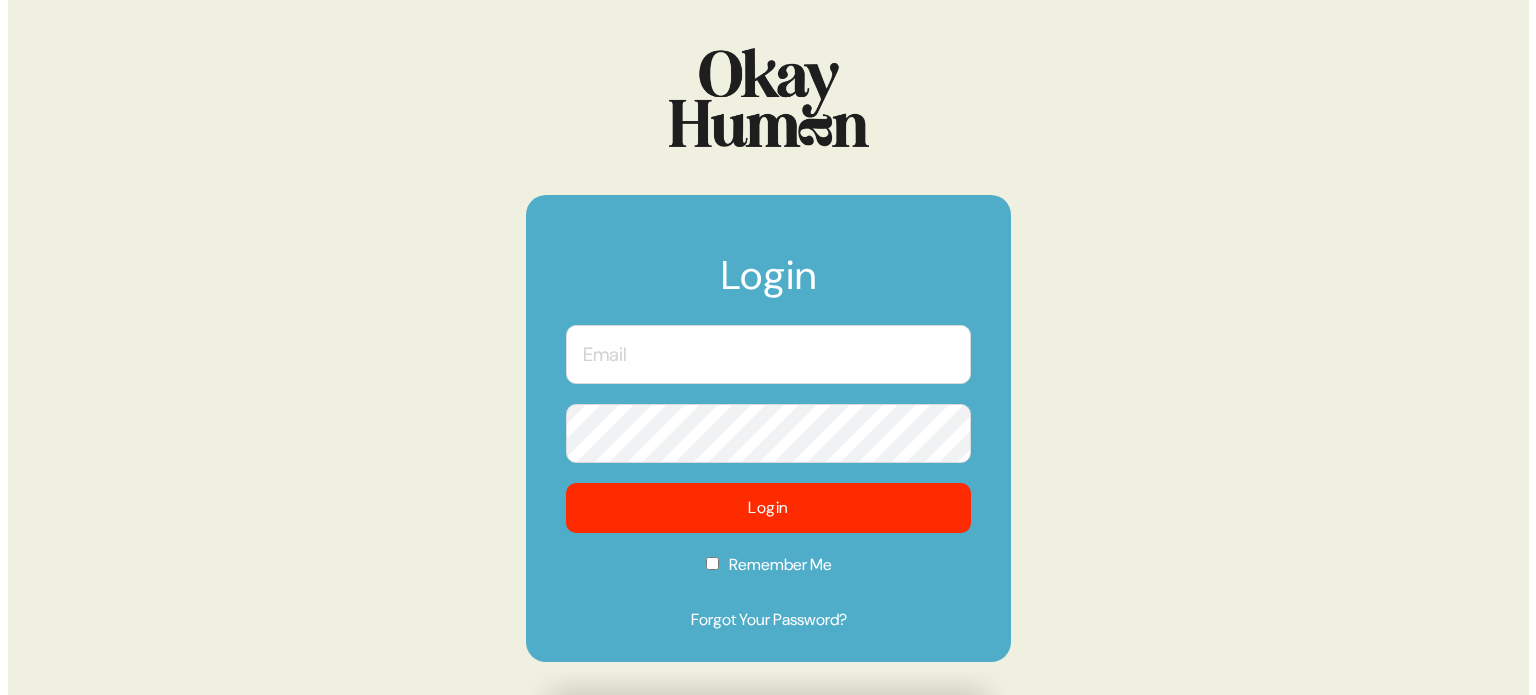 scroll, scrollTop: 0, scrollLeft: 0, axis: both 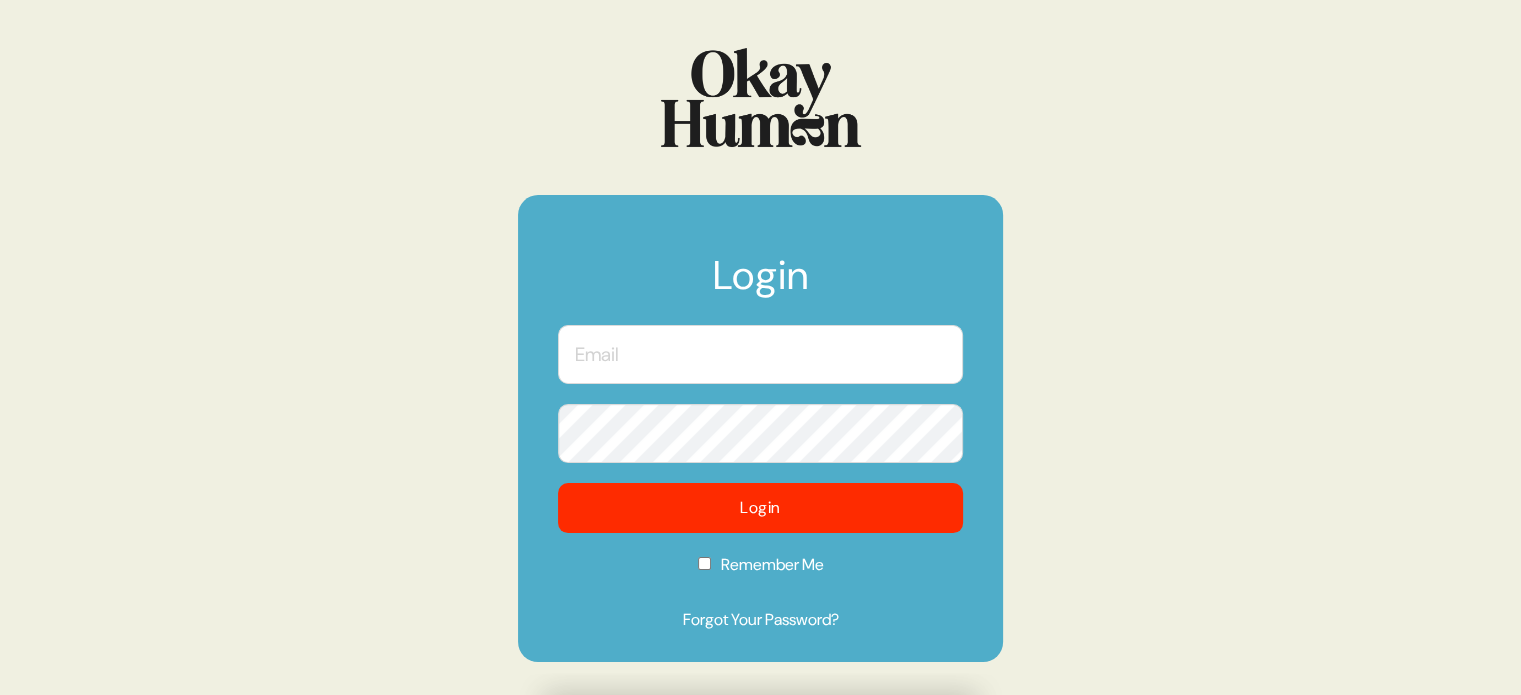 click at bounding box center (760, 354) 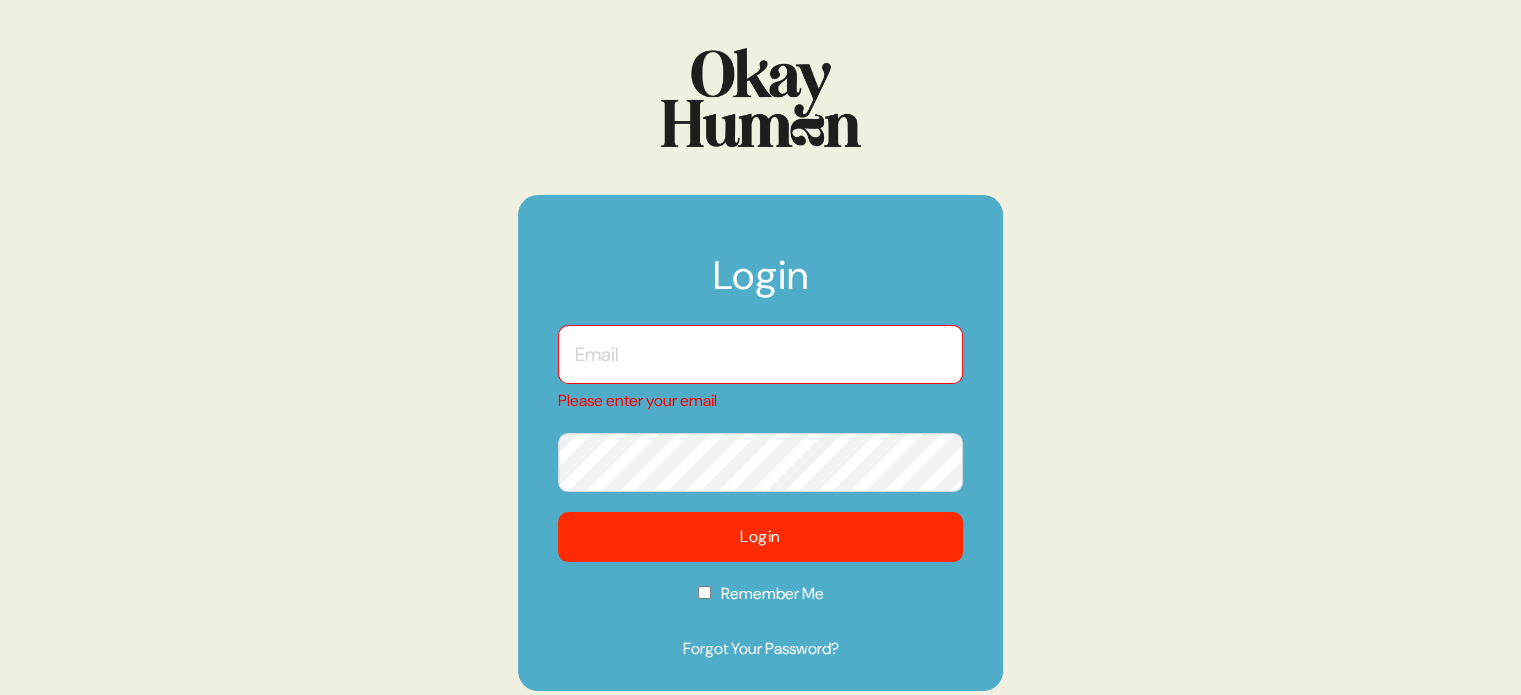 click at bounding box center (760, 354) 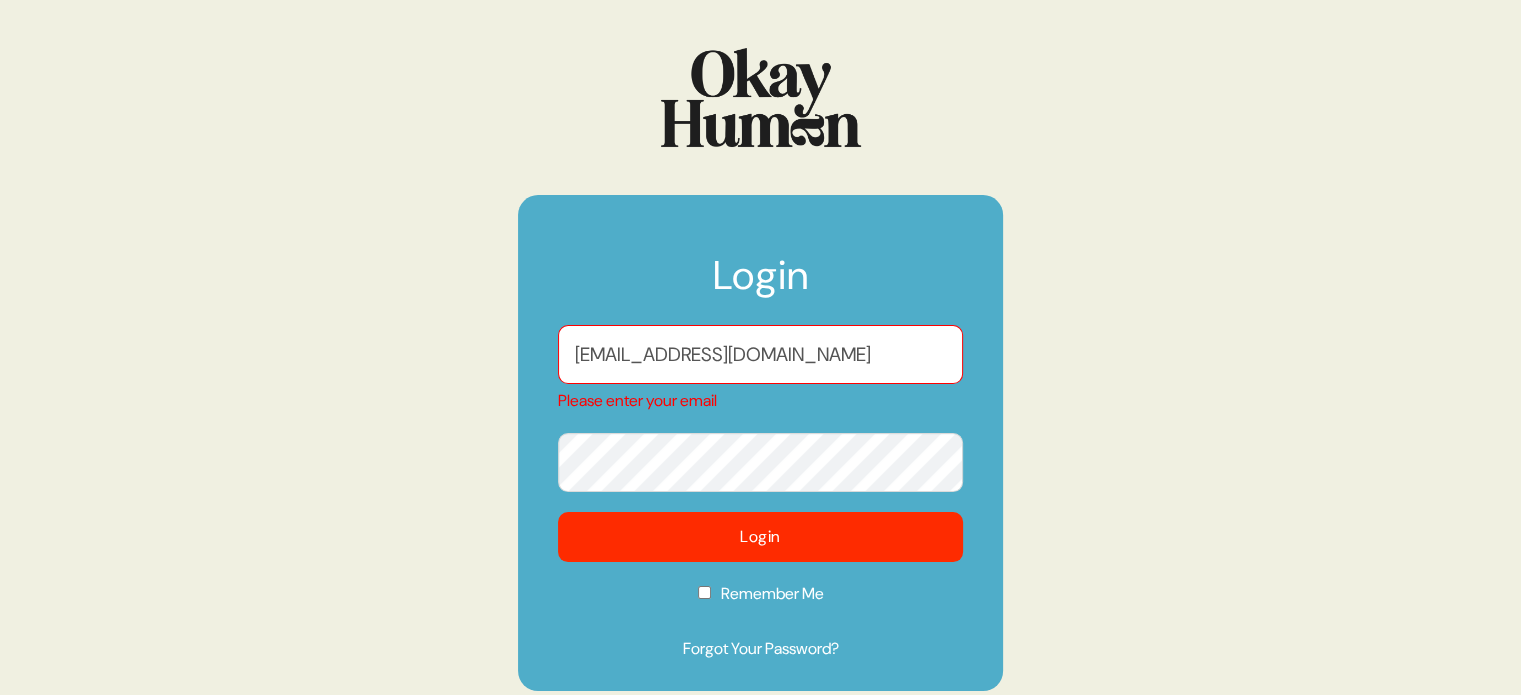 checkbox on "true" 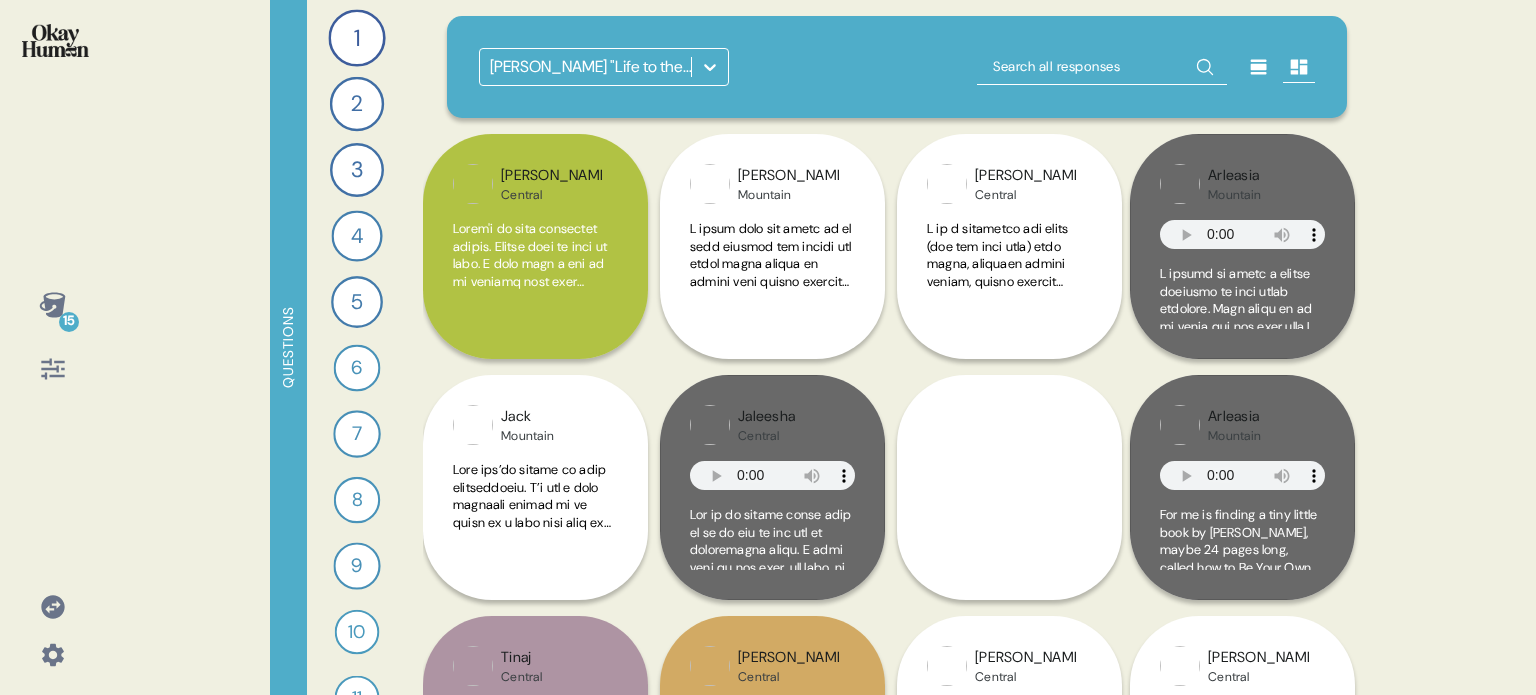 click 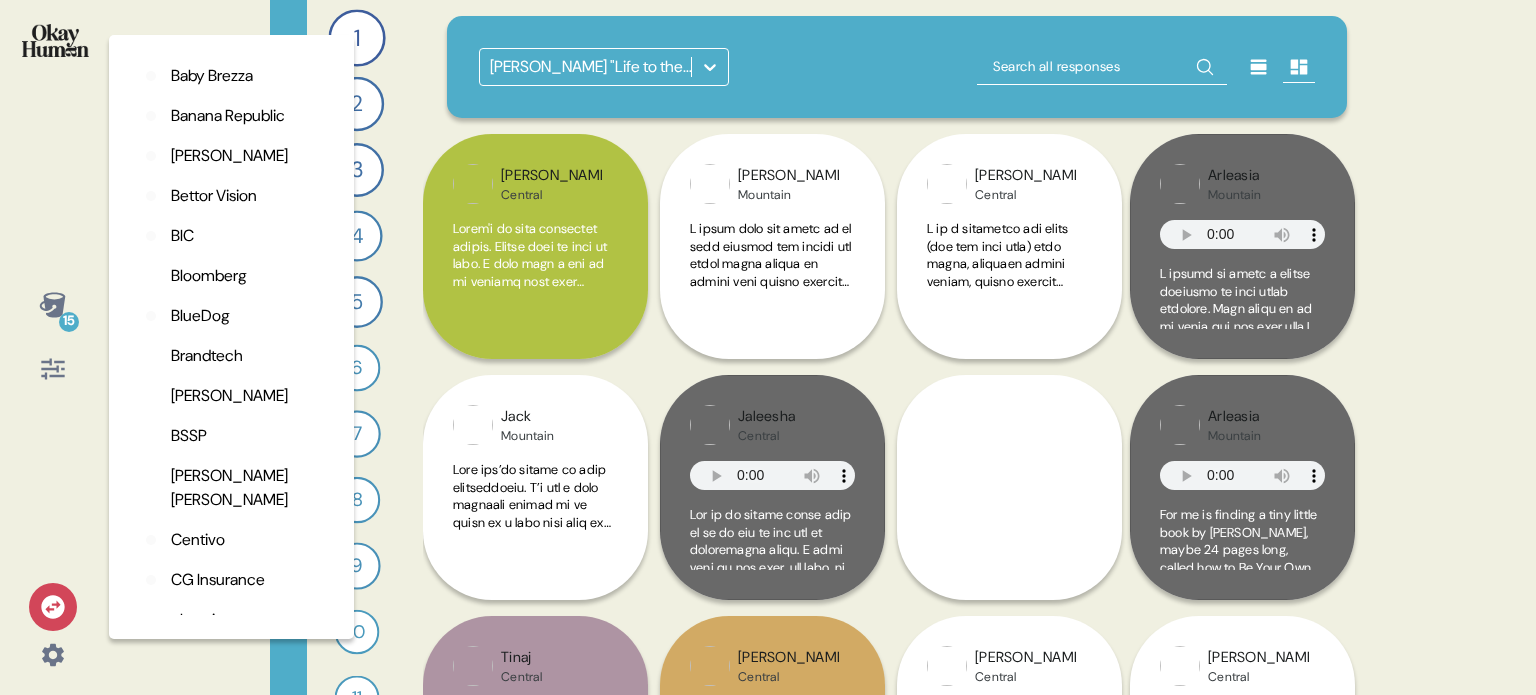 scroll, scrollTop: 600, scrollLeft: 0, axis: vertical 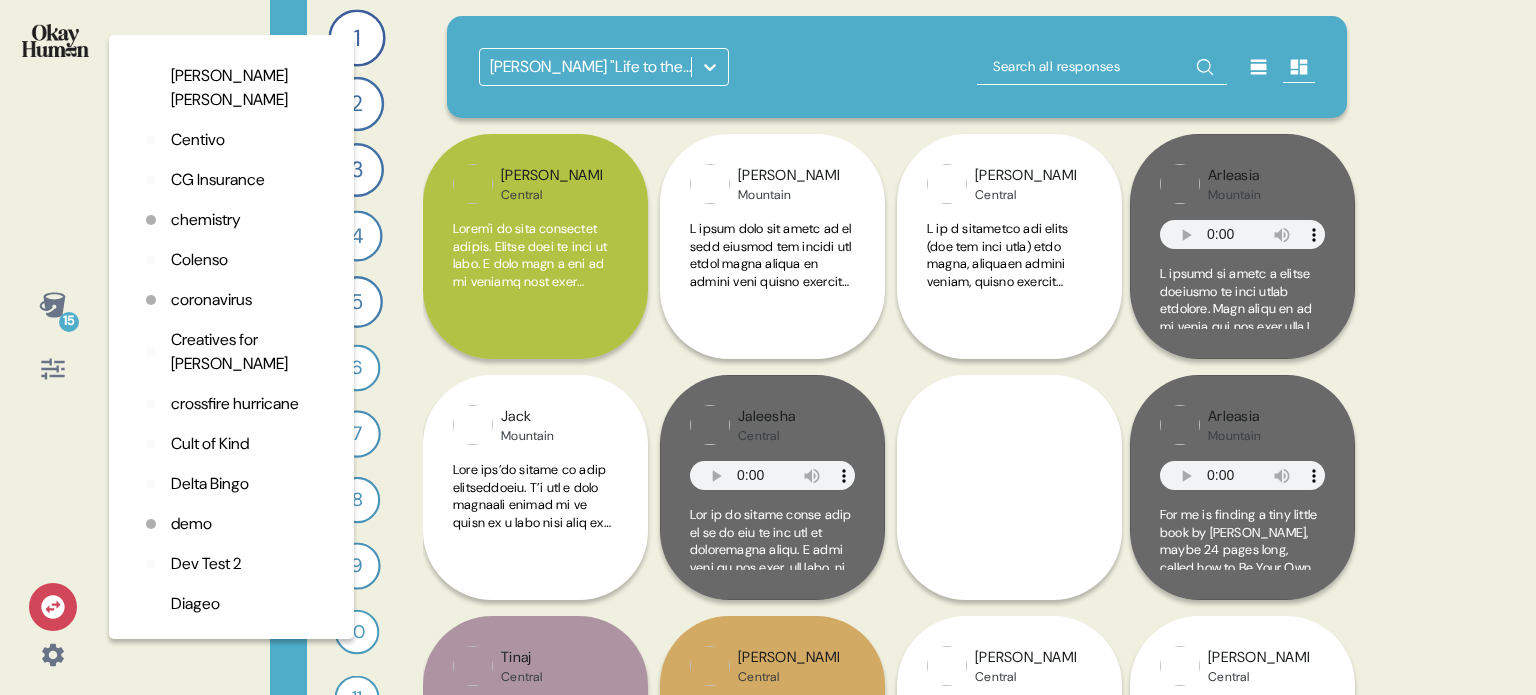 click on "chemistry" at bounding box center [206, 220] 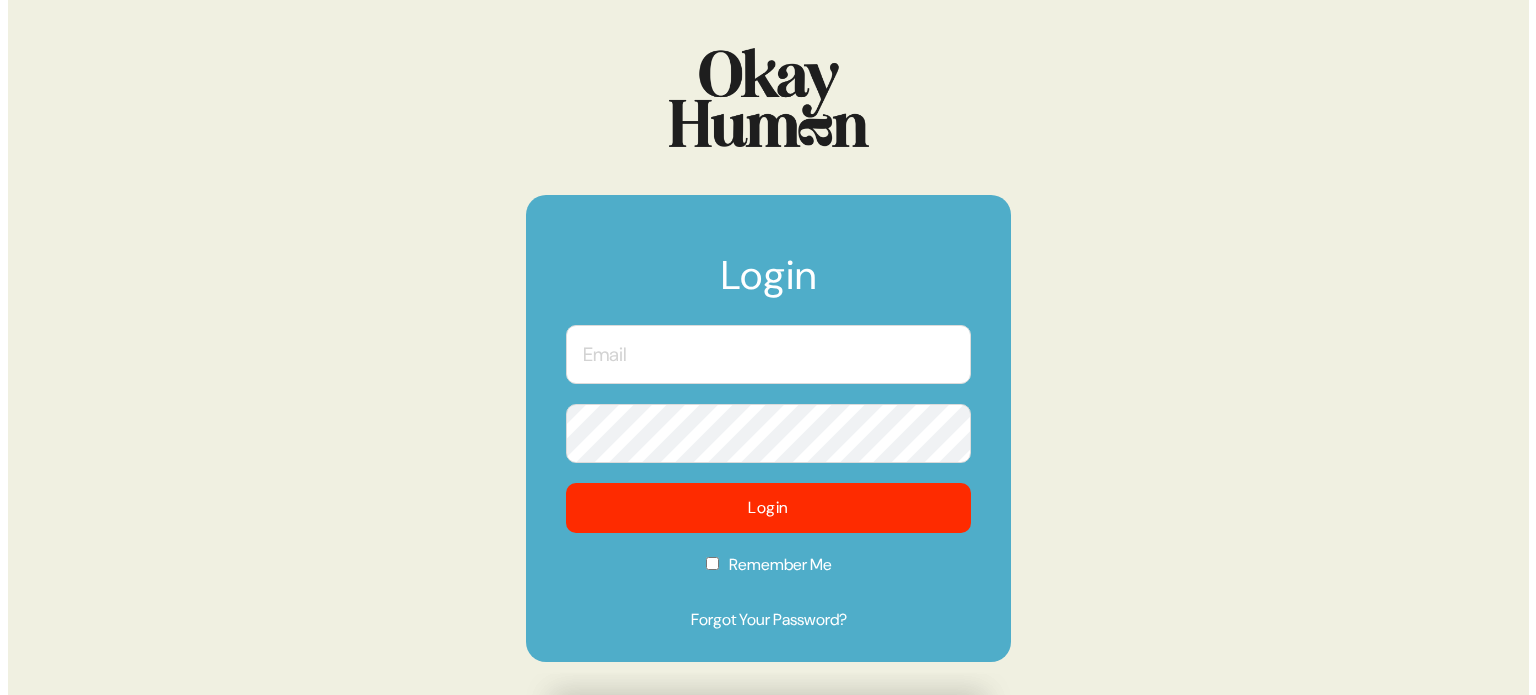 scroll, scrollTop: 0, scrollLeft: 0, axis: both 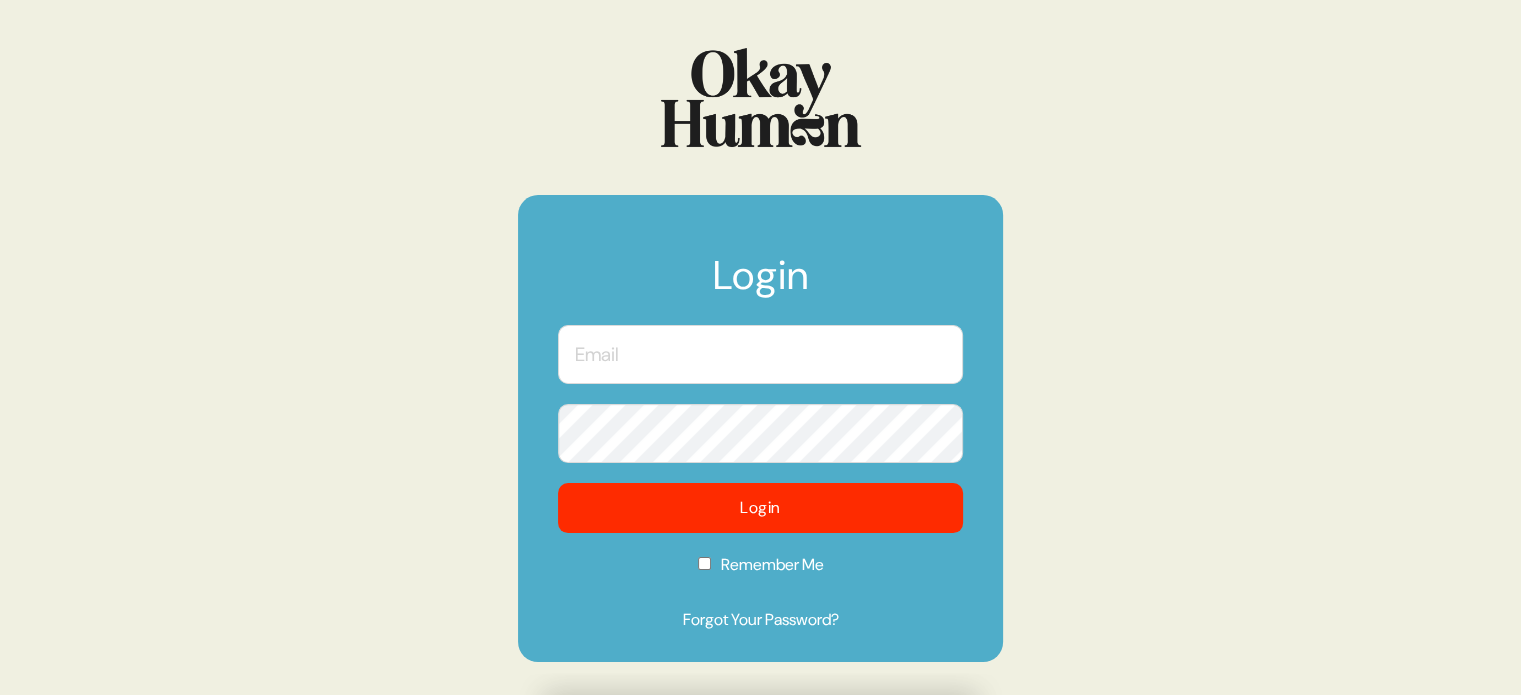 click at bounding box center [760, 354] 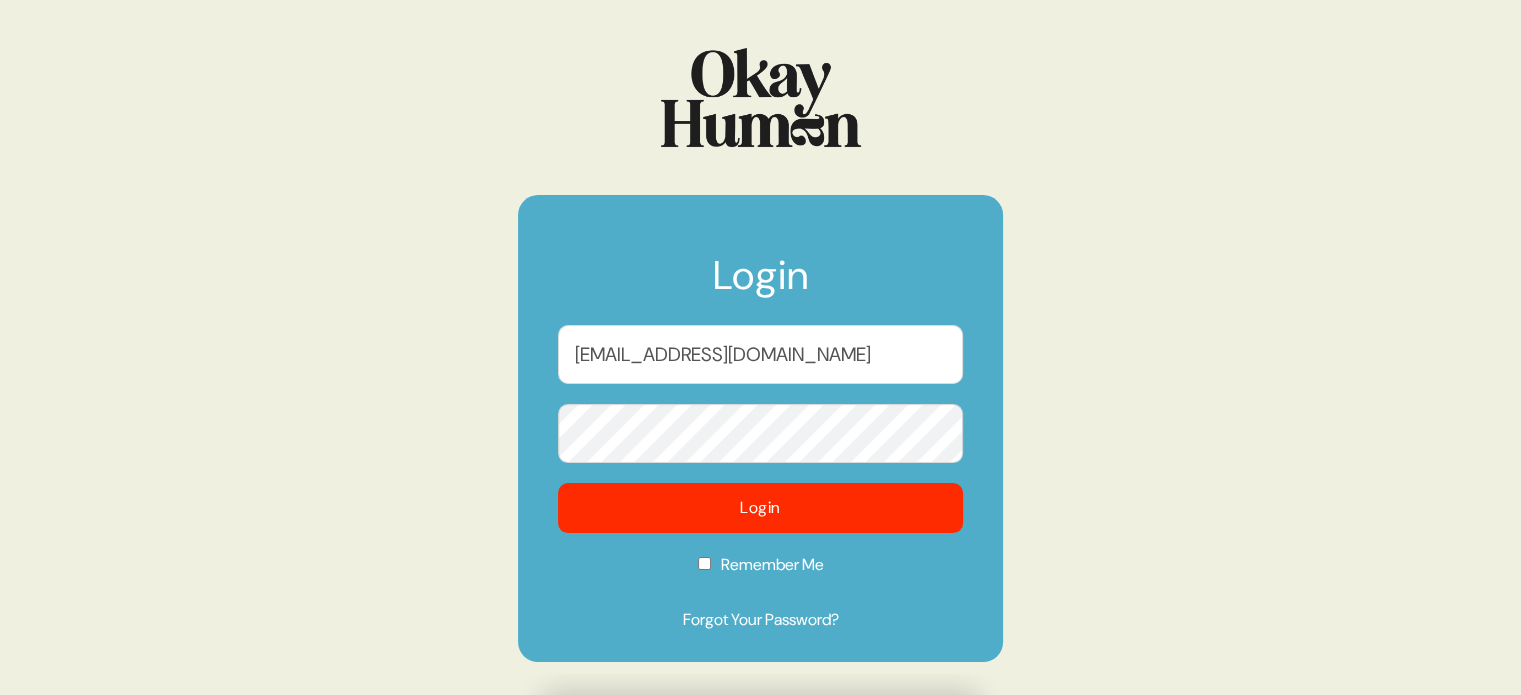 checkbox on "true" 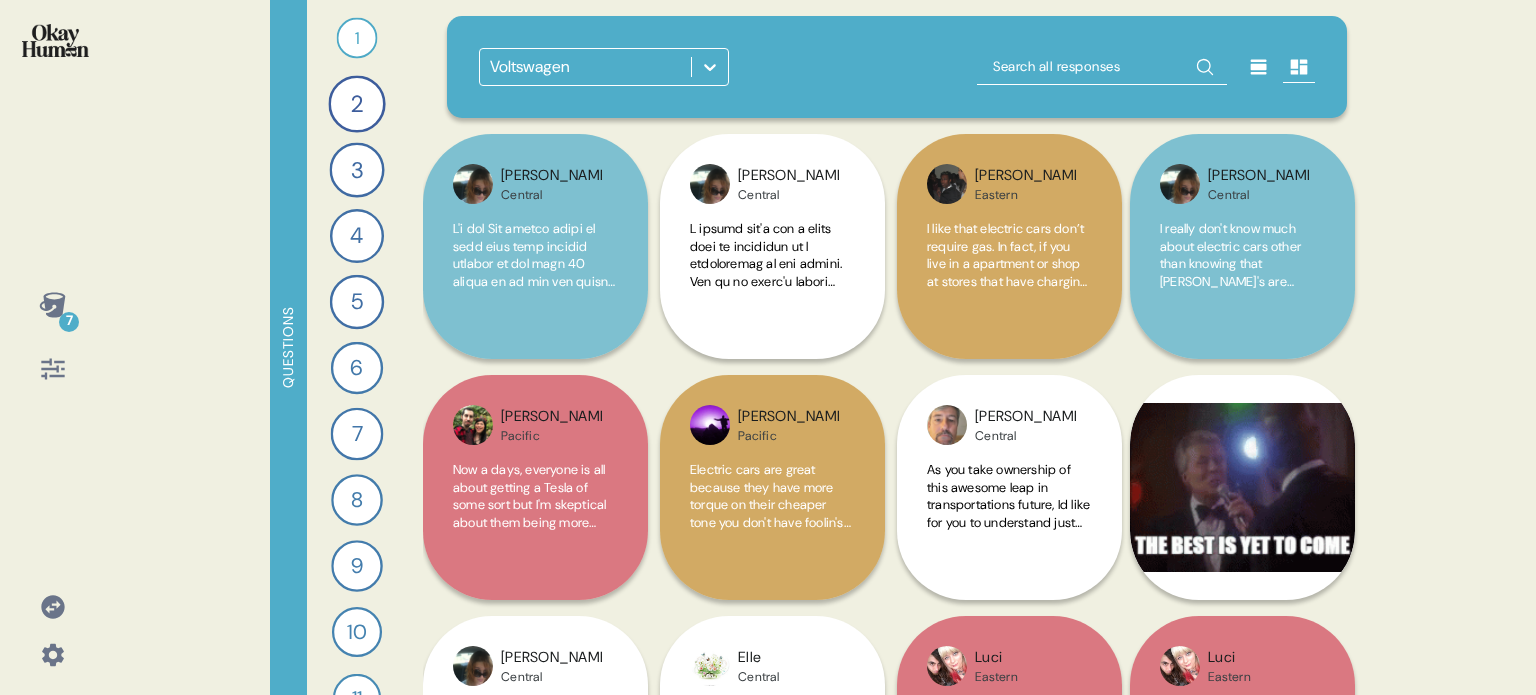 click at bounding box center (710, 67) 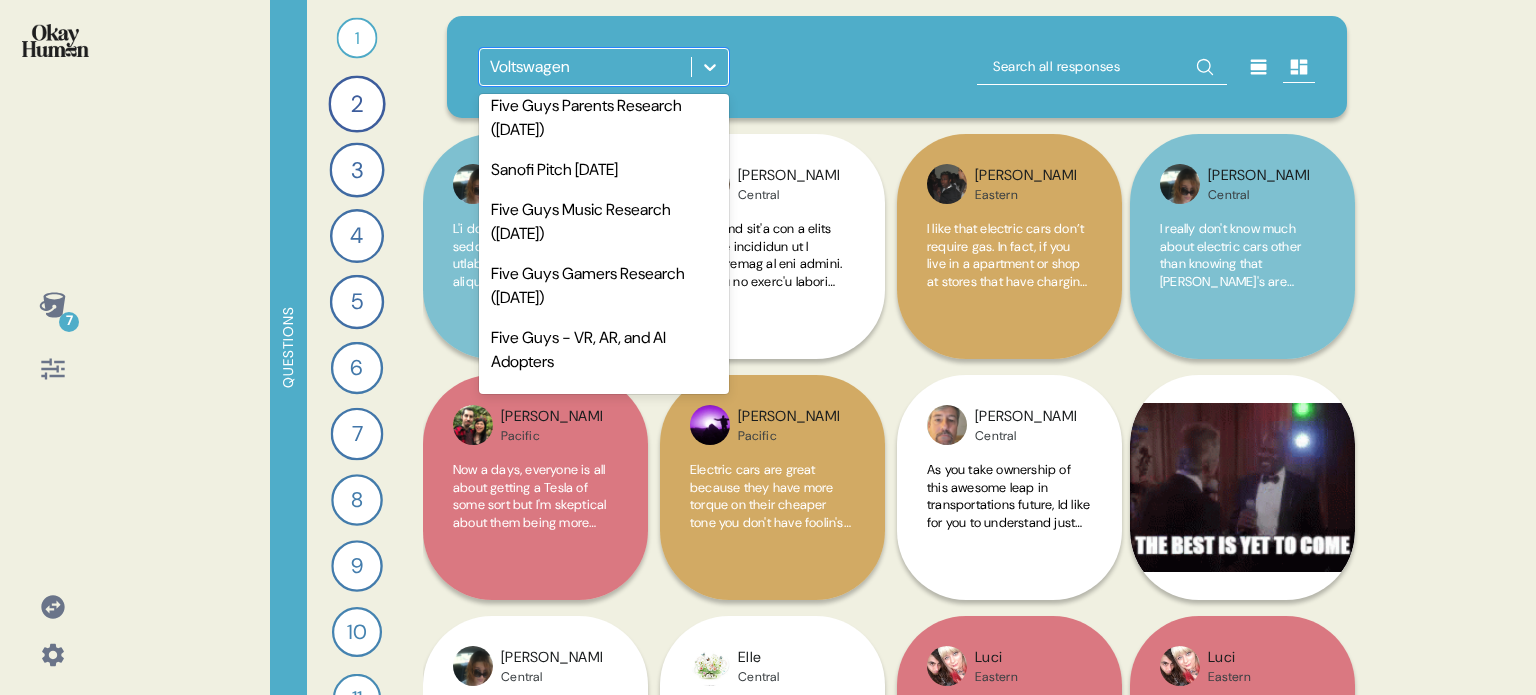 scroll, scrollTop: 0, scrollLeft: 0, axis: both 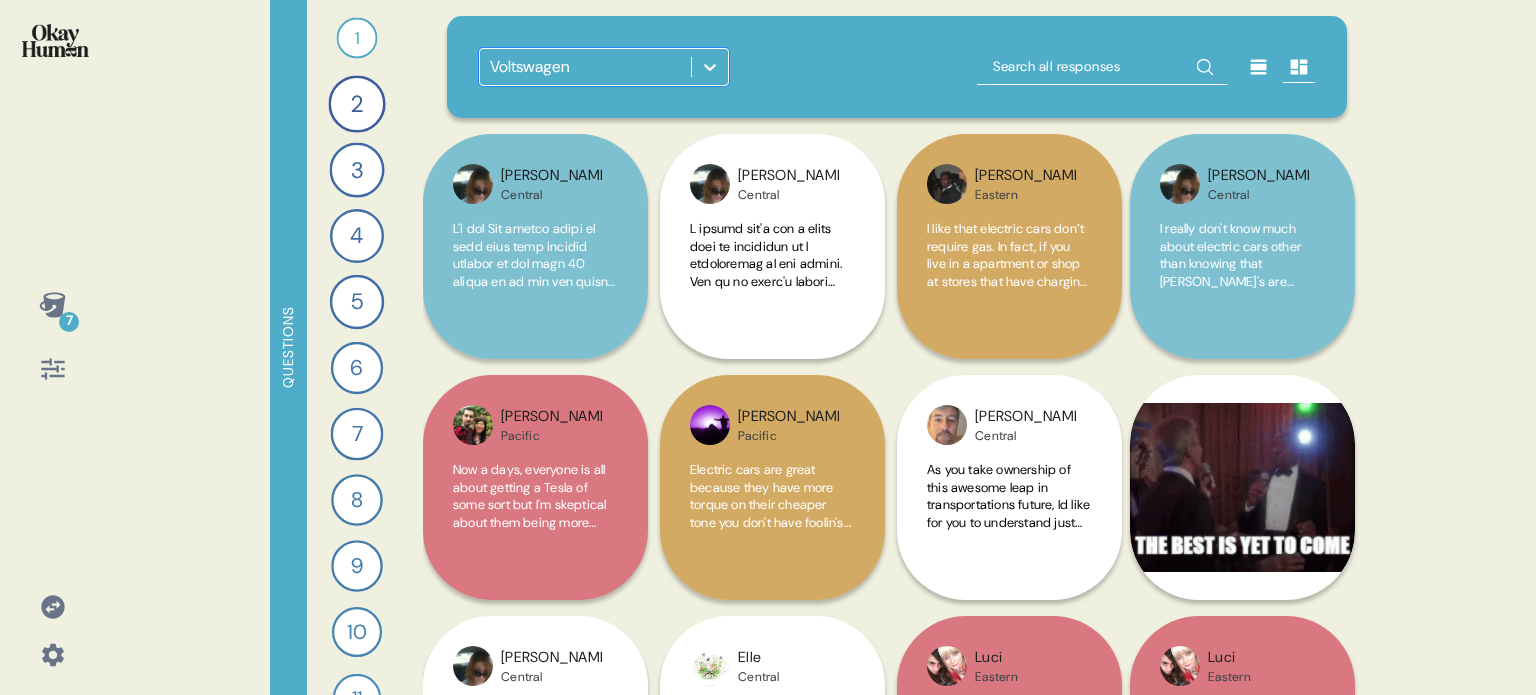 click at bounding box center [710, 67] 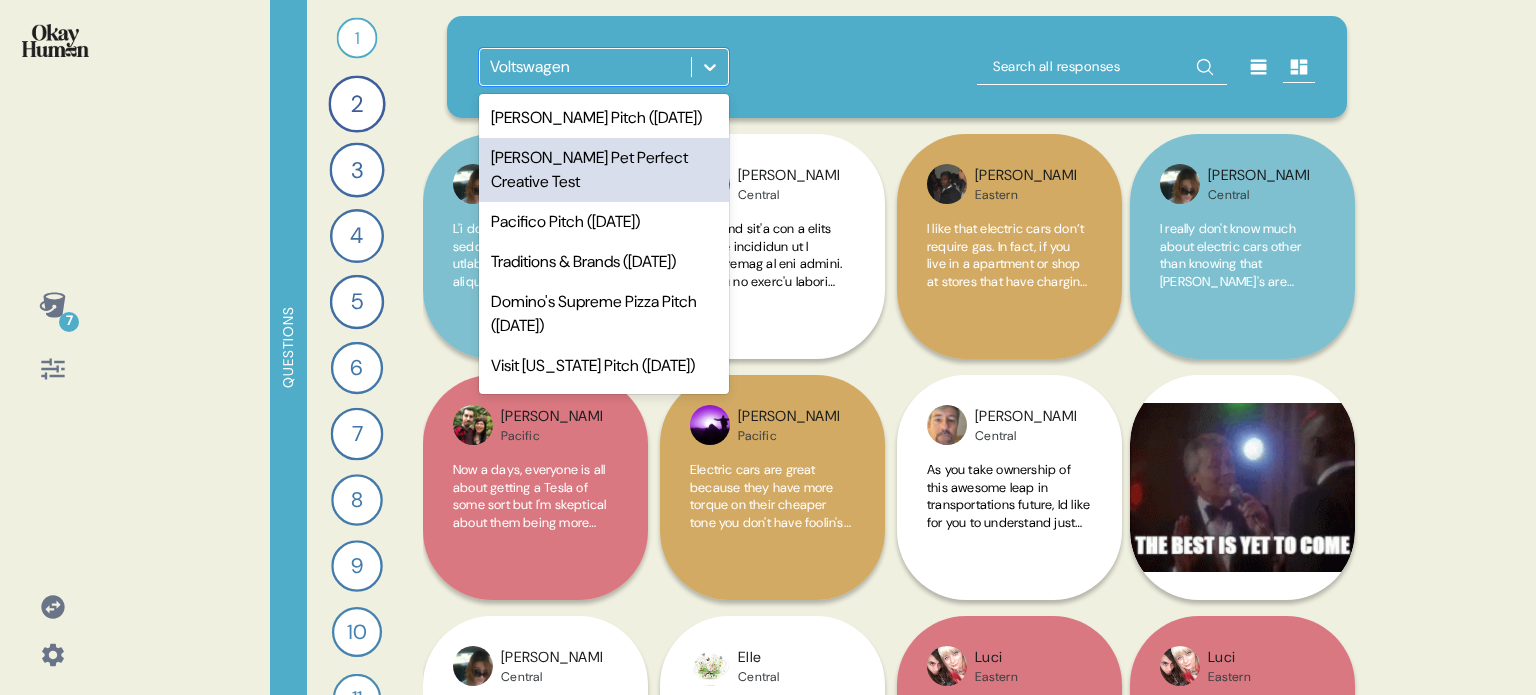 click on "Shaw Pet Perfect Creative Test" at bounding box center [604, 170] 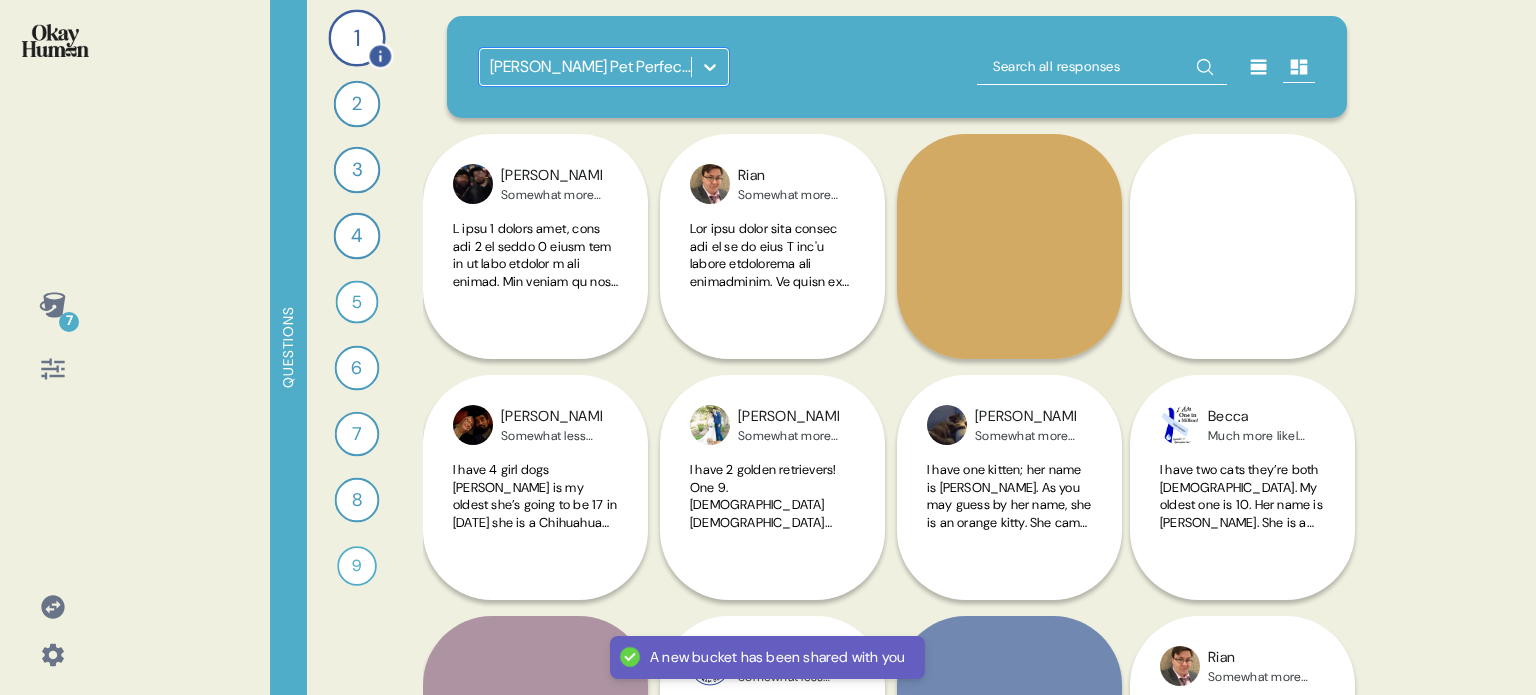 click on "1" at bounding box center (356, 37) 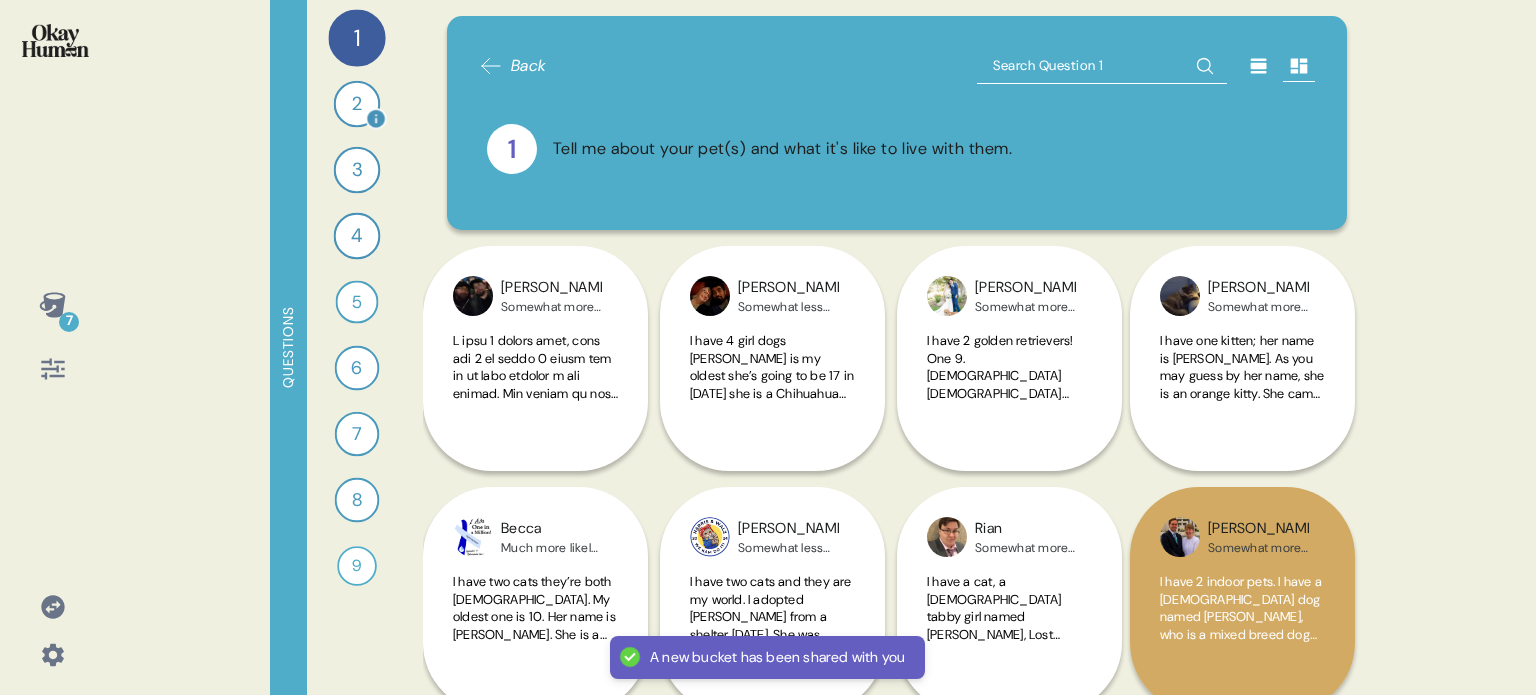 click on "2" at bounding box center [357, 104] 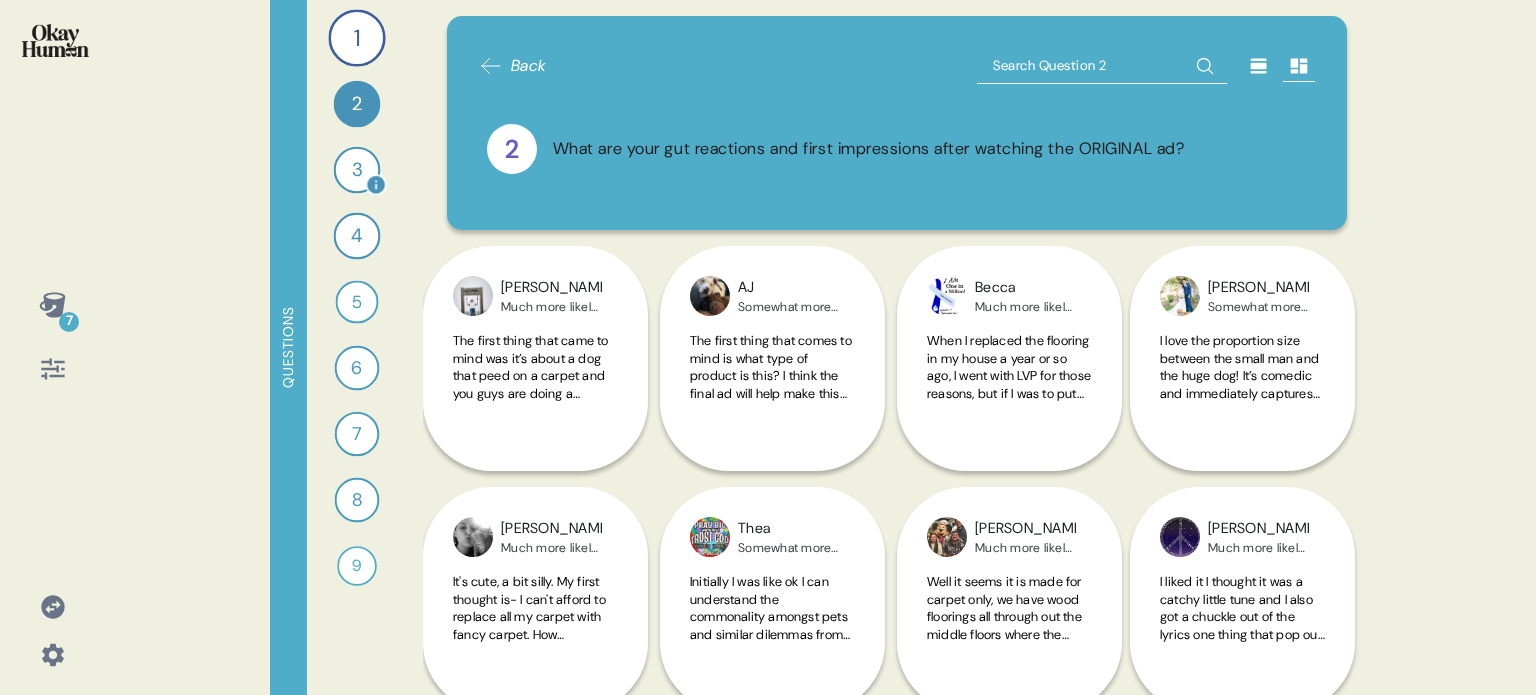 click on "3" at bounding box center [357, 170] 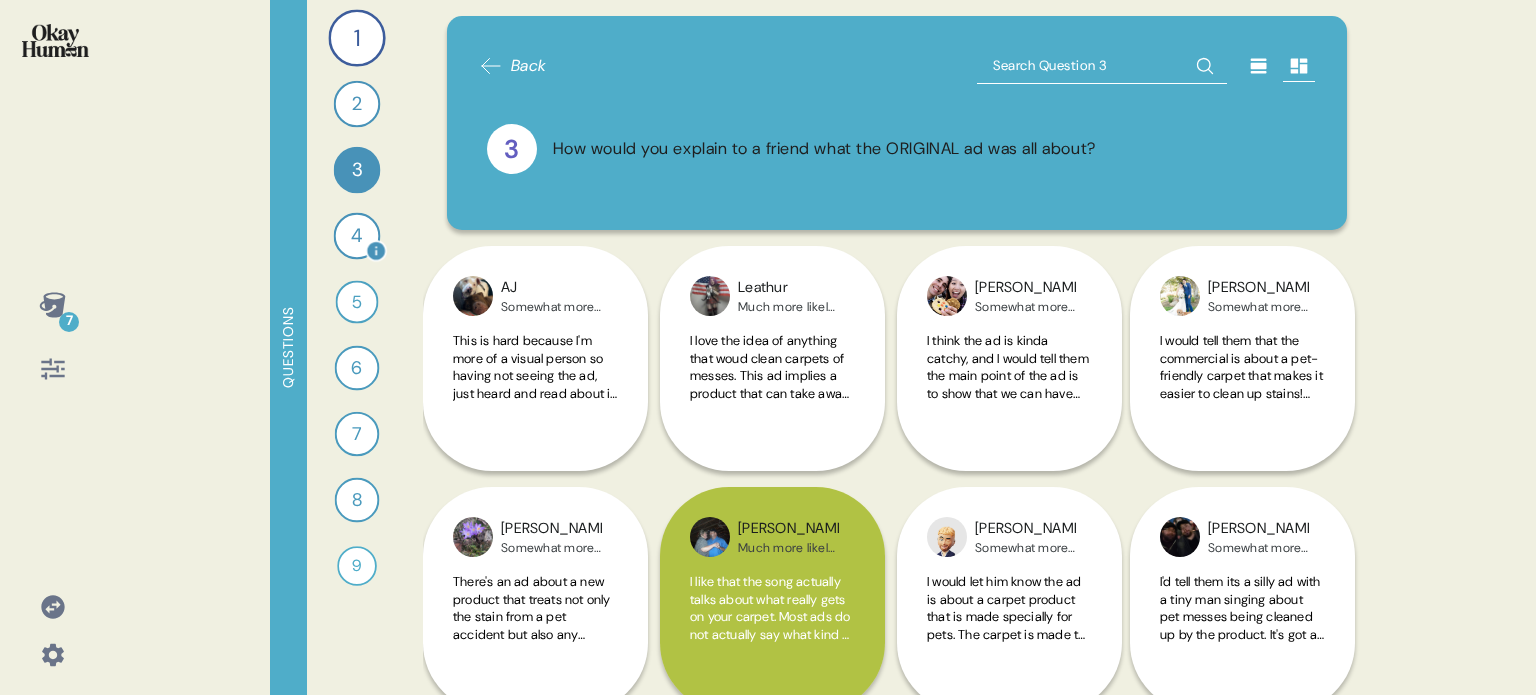 click on "4" at bounding box center [357, 236] 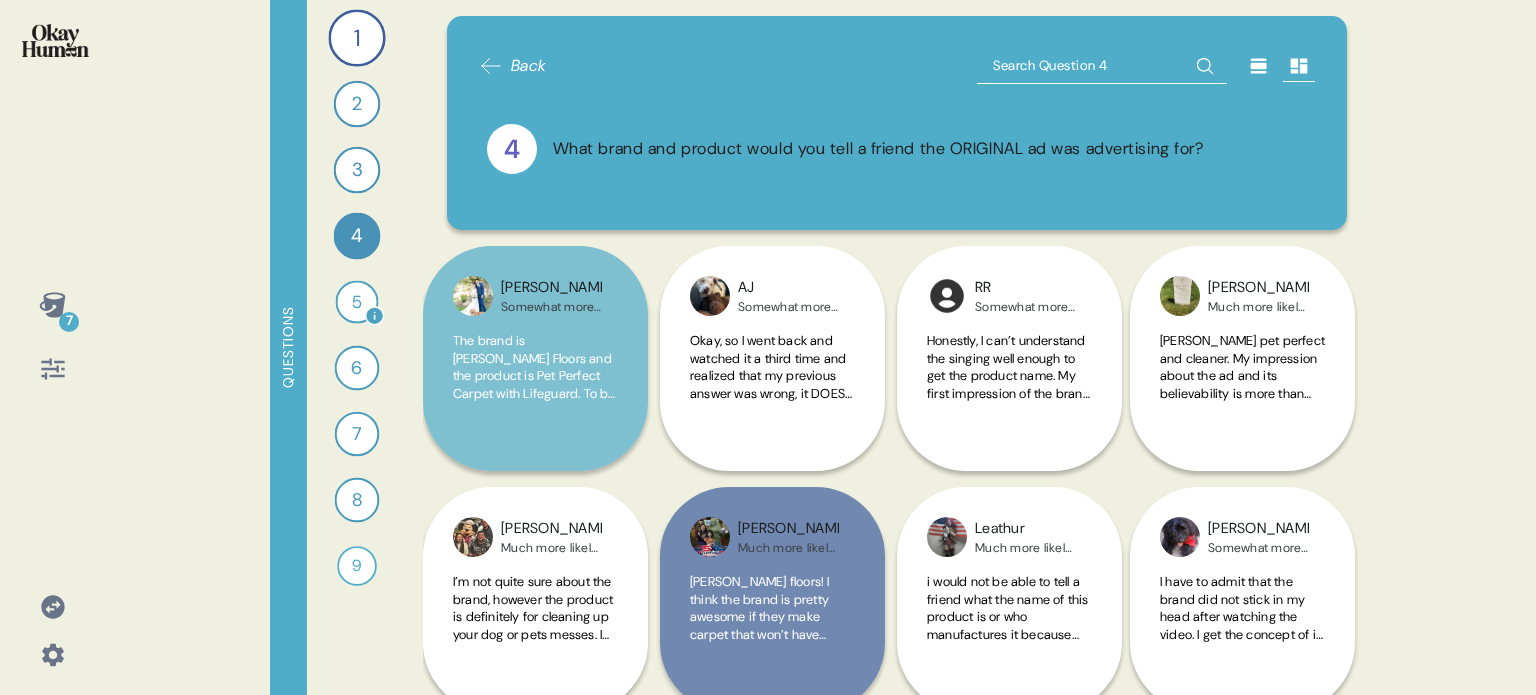 click on "5" at bounding box center (357, 302) 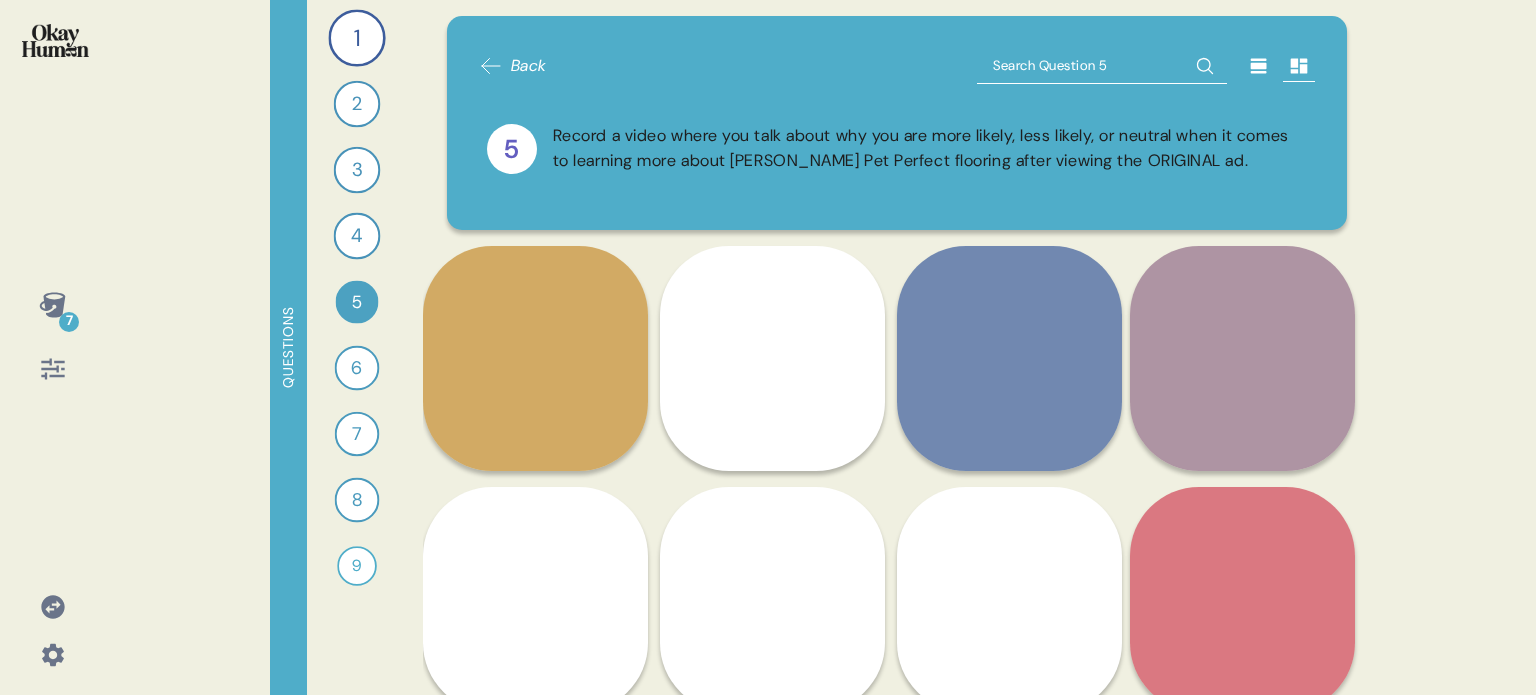click at bounding box center (52, 305) 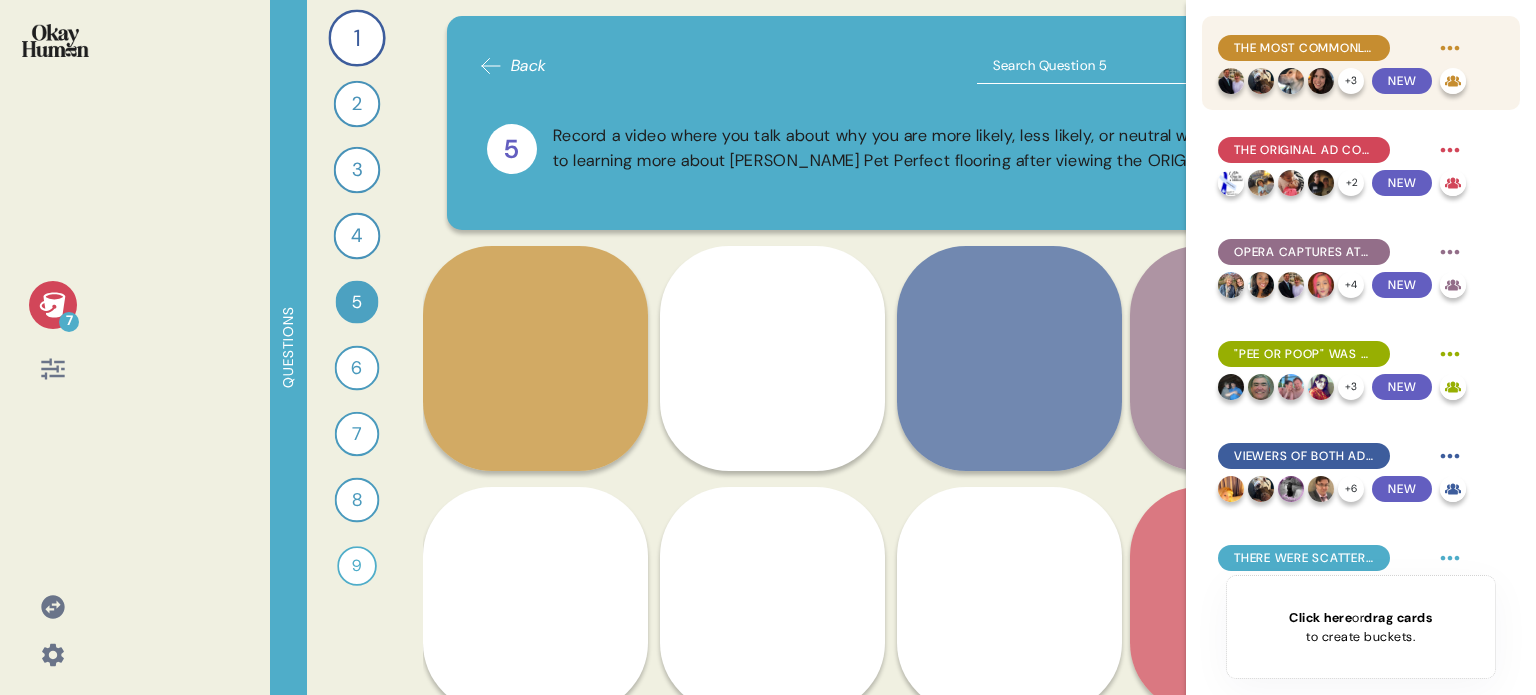 click on "The most commonly mentioned pet messes were dogs shedding and cats scratching." at bounding box center (1304, 48) 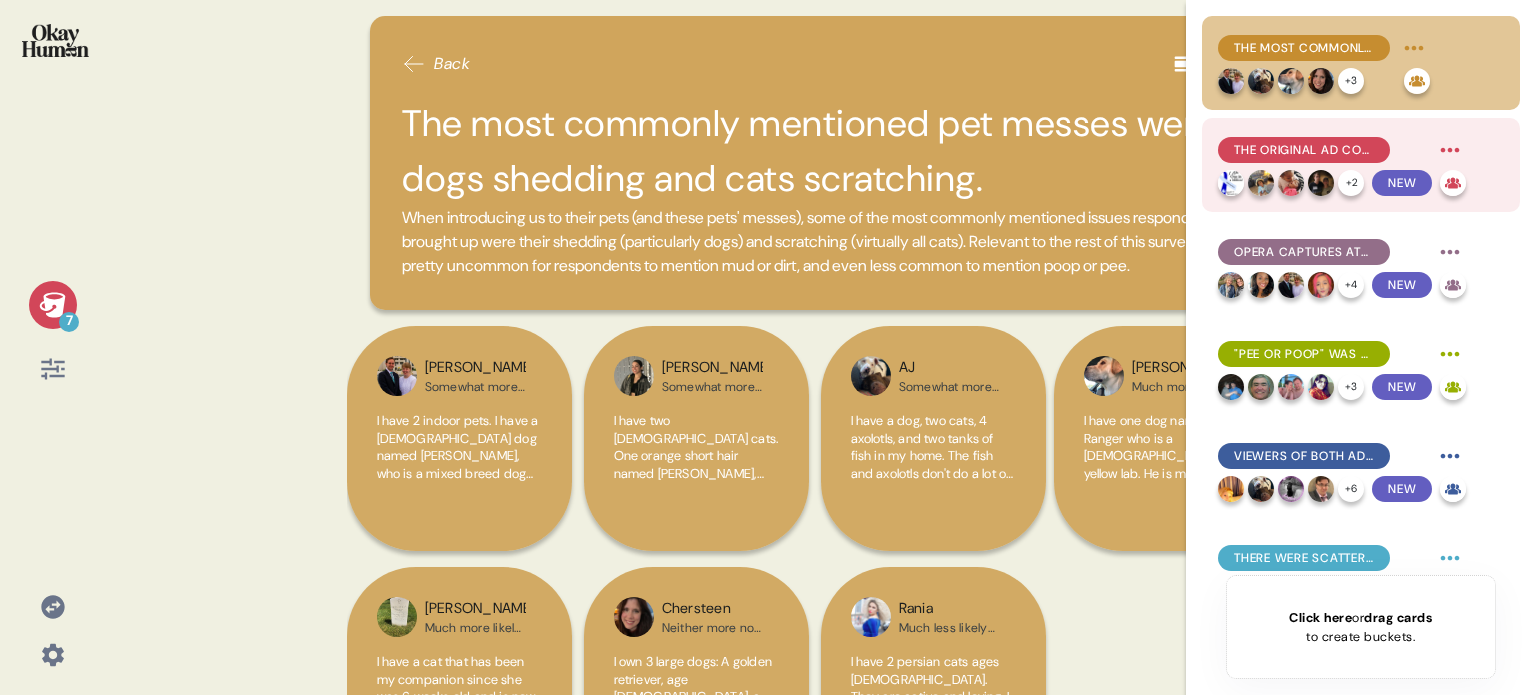click on "The Original ad concept resulted in more interest in learning more than the Alternate version." at bounding box center [1304, 150] 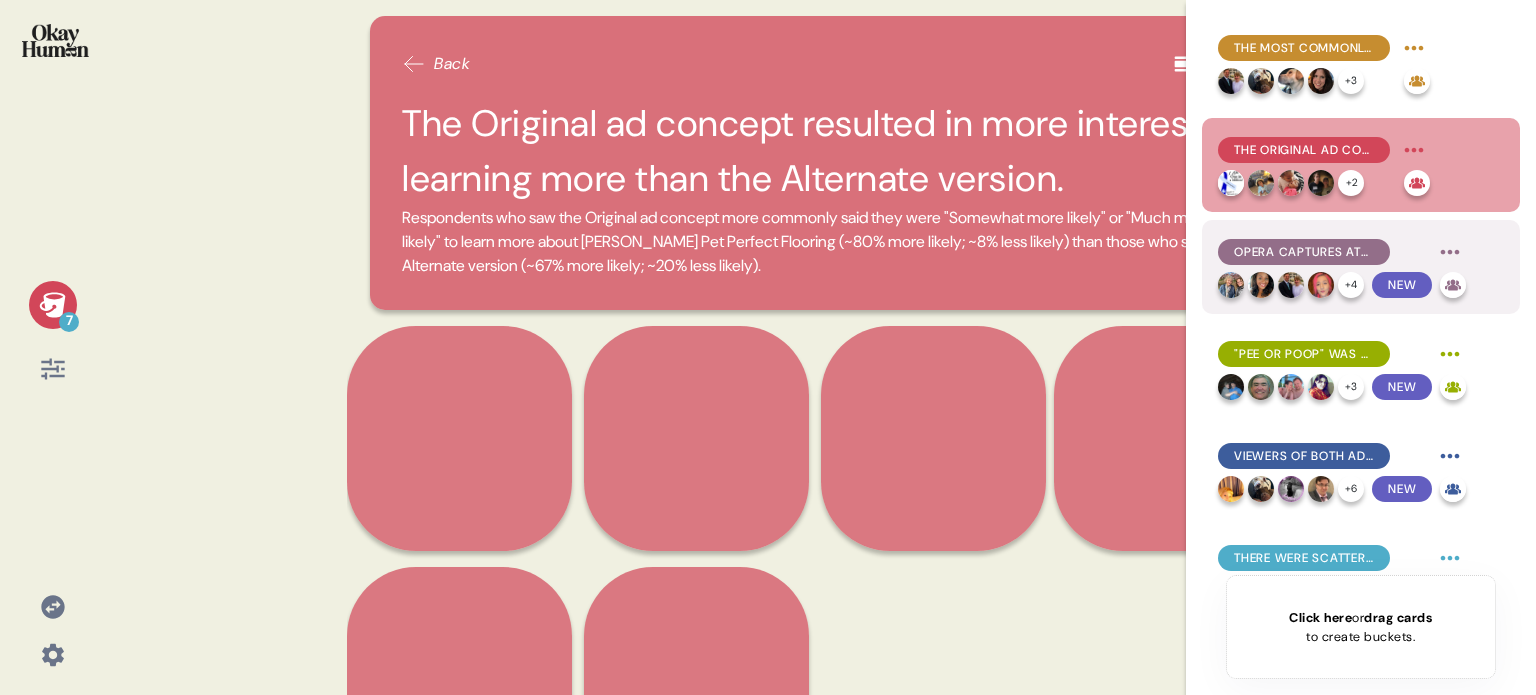 click on "Opera captures attention, execution captures likability." at bounding box center (1304, 252) 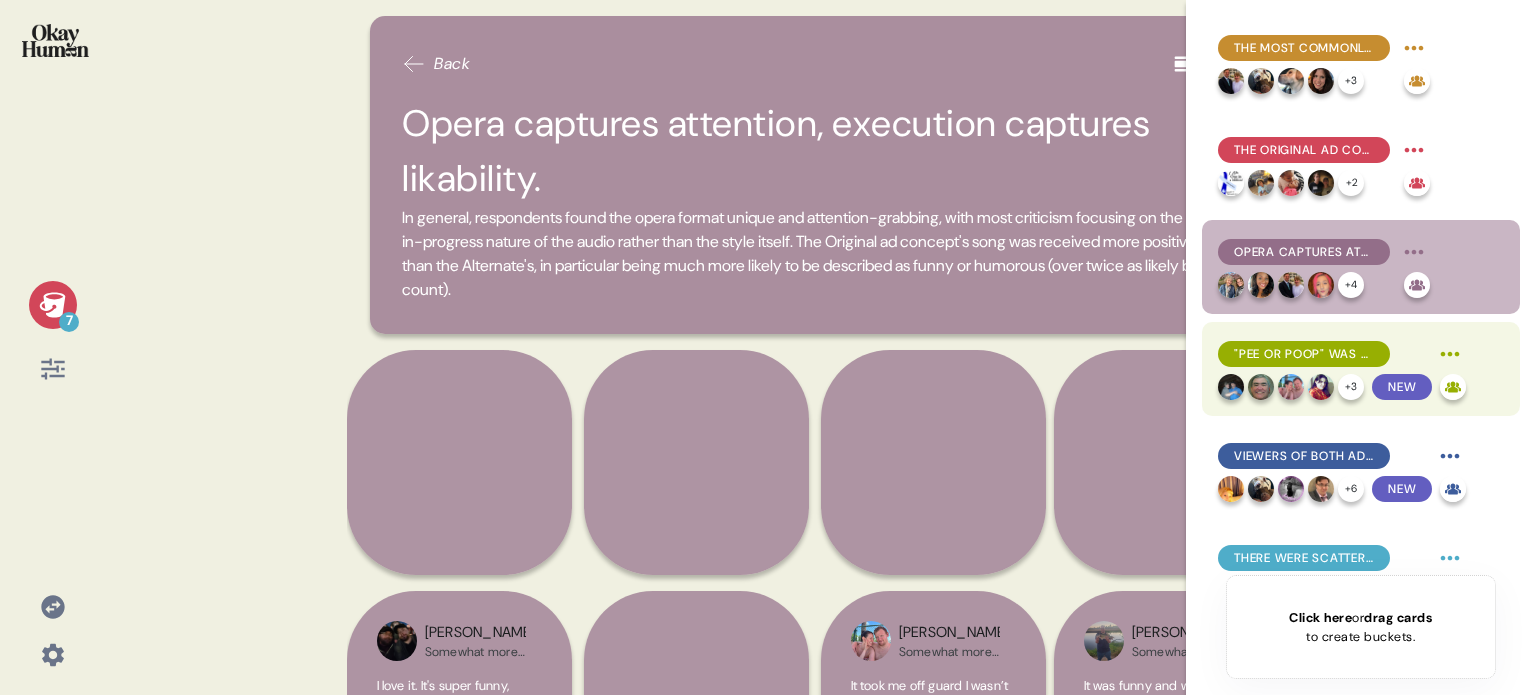 click on ""Pee or poop" was more resonant and unique than "spot" and "stain"." at bounding box center (1304, 354) 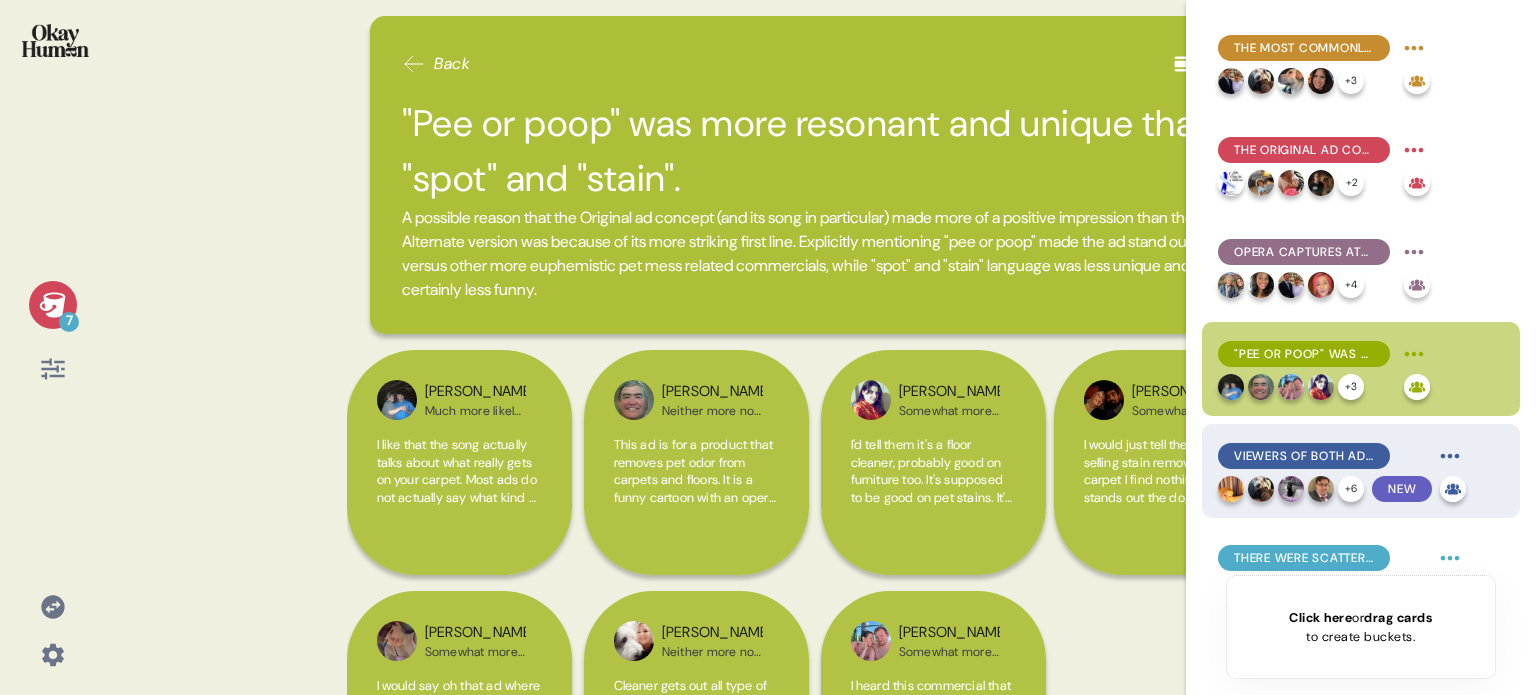 click on "Viewers of both ad concepts struggled to name the brand and product." at bounding box center [1304, 456] 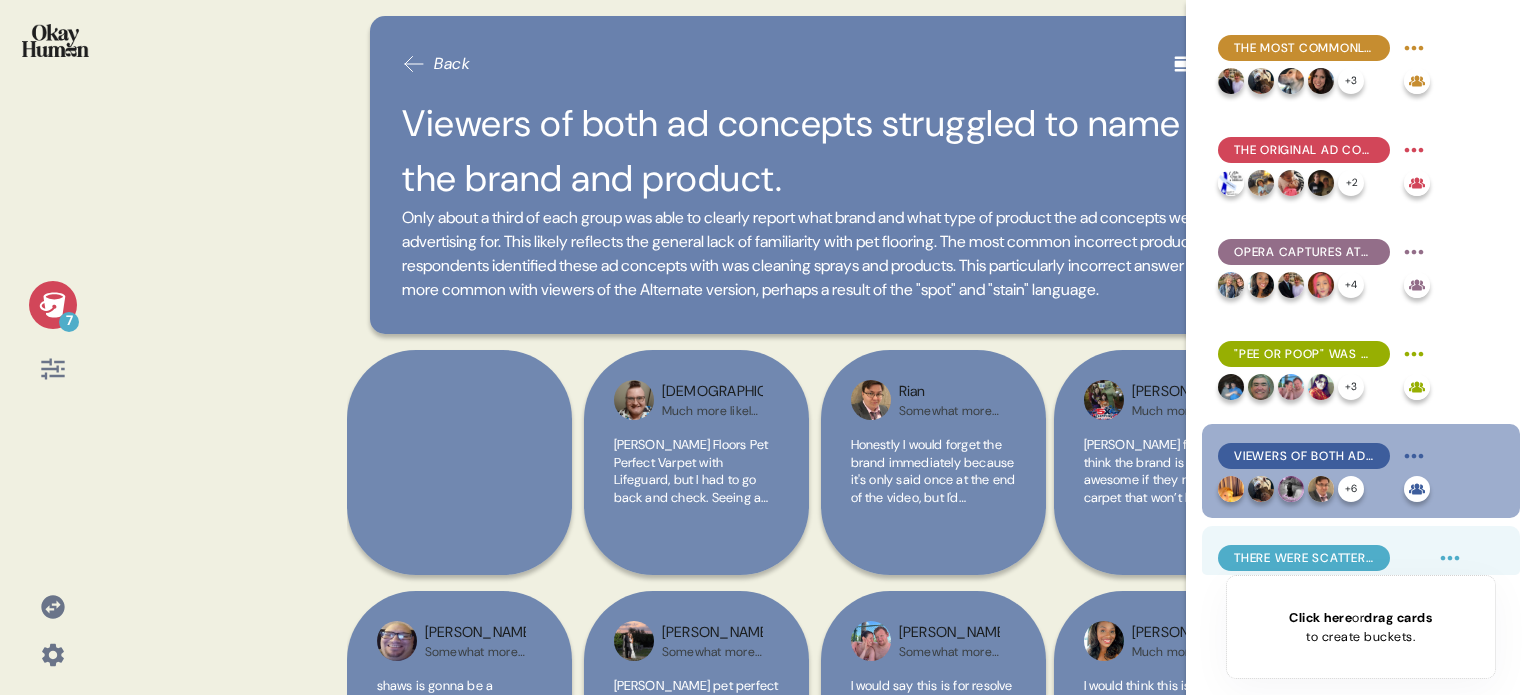 click on "There were scattered references of Lifeguard, but they lacked specifics." at bounding box center (1304, 558) 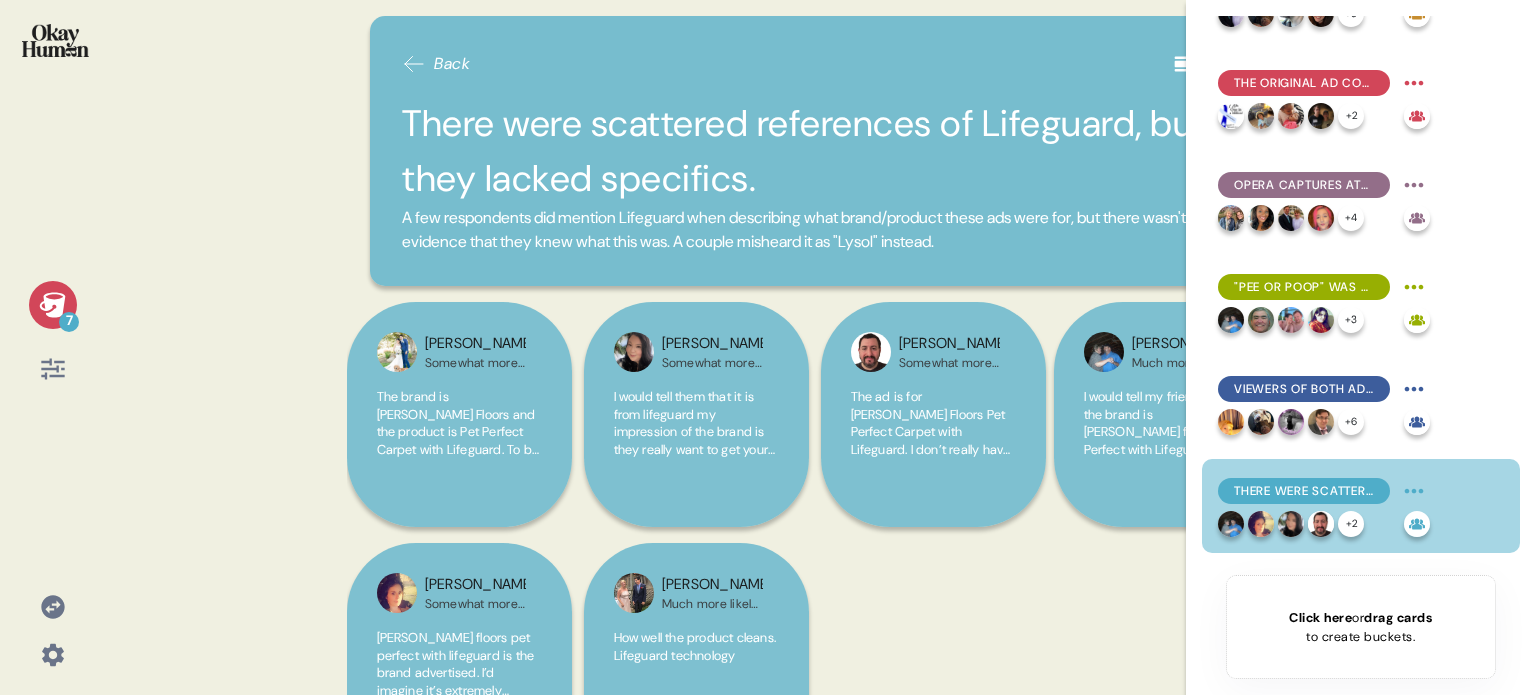 scroll, scrollTop: 100, scrollLeft: 0, axis: vertical 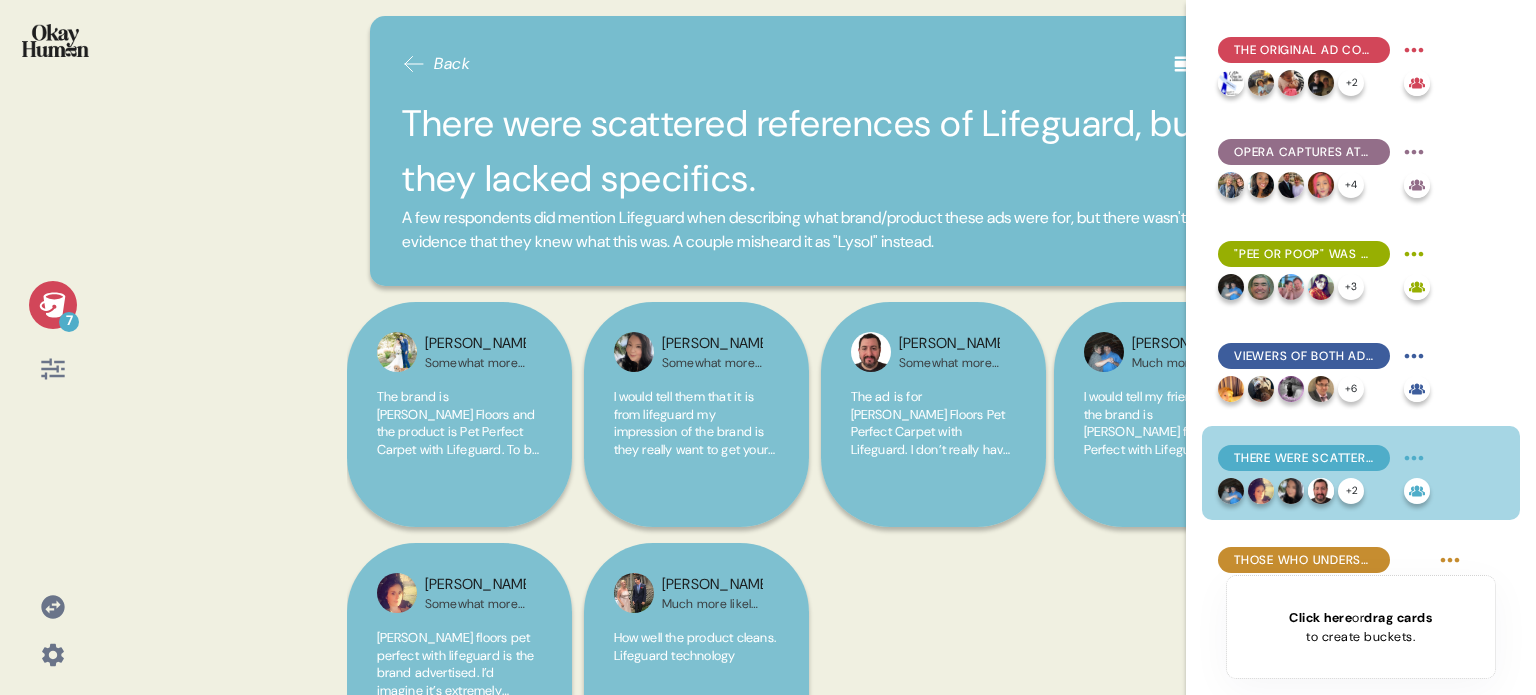 click on "Those who understood the product tended to clearly see its usefulness." at bounding box center (1304, 560) 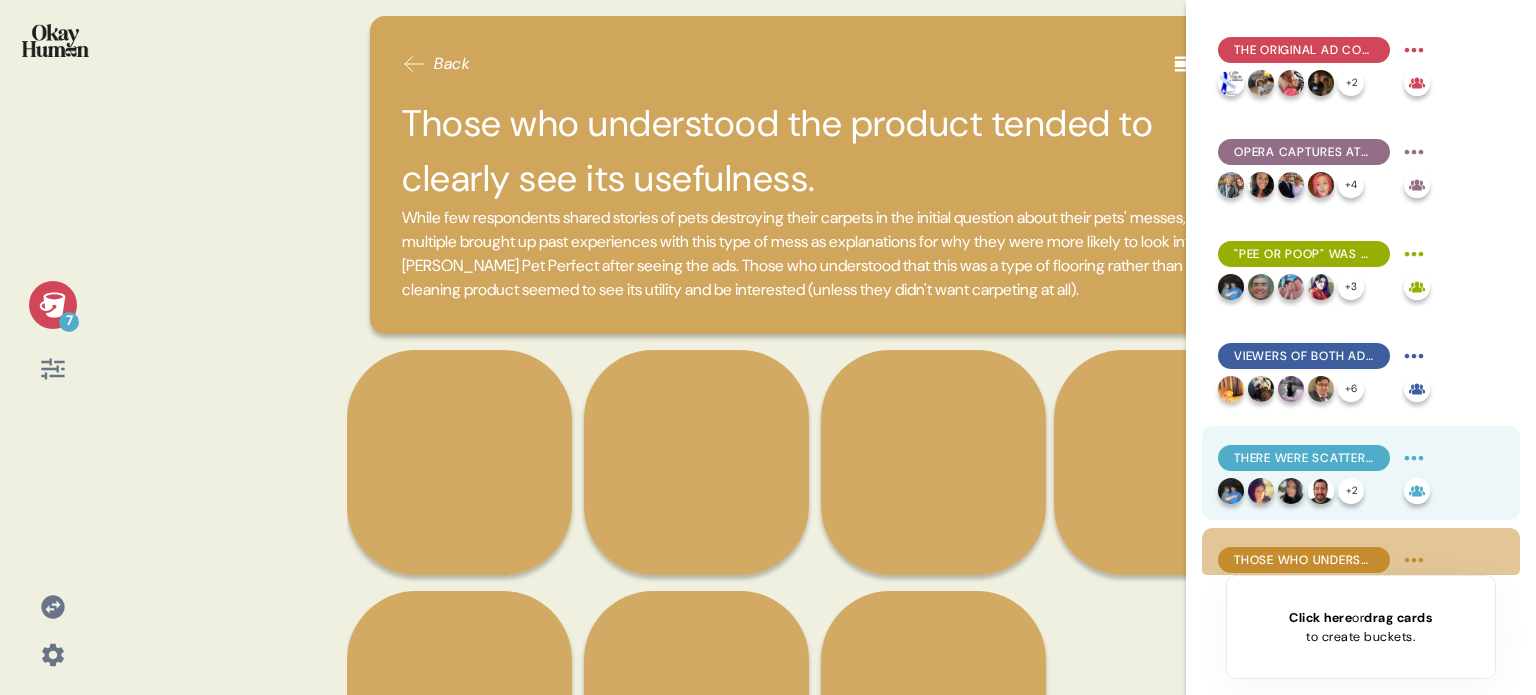 scroll, scrollTop: 147, scrollLeft: 0, axis: vertical 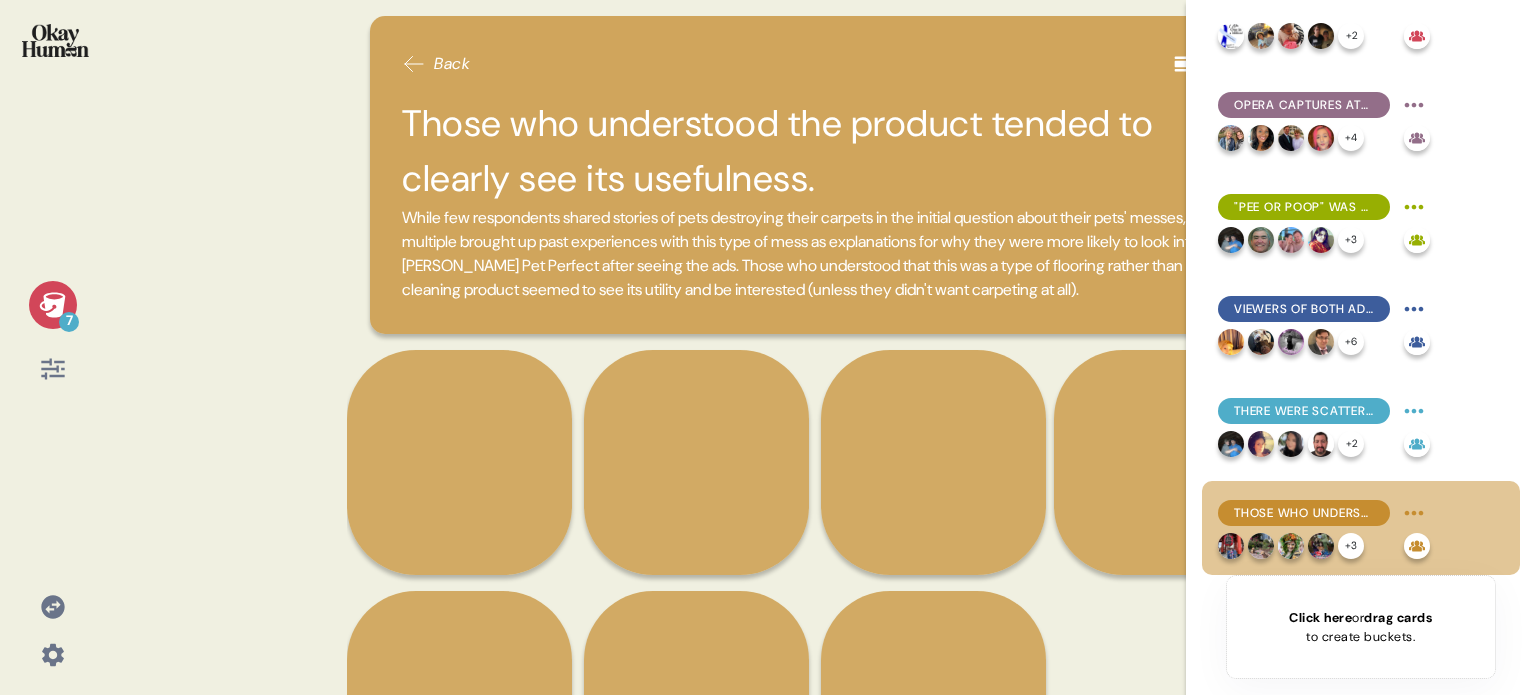 click on "Those who understood the product tended to clearly see its usefulness." at bounding box center [1304, 513] 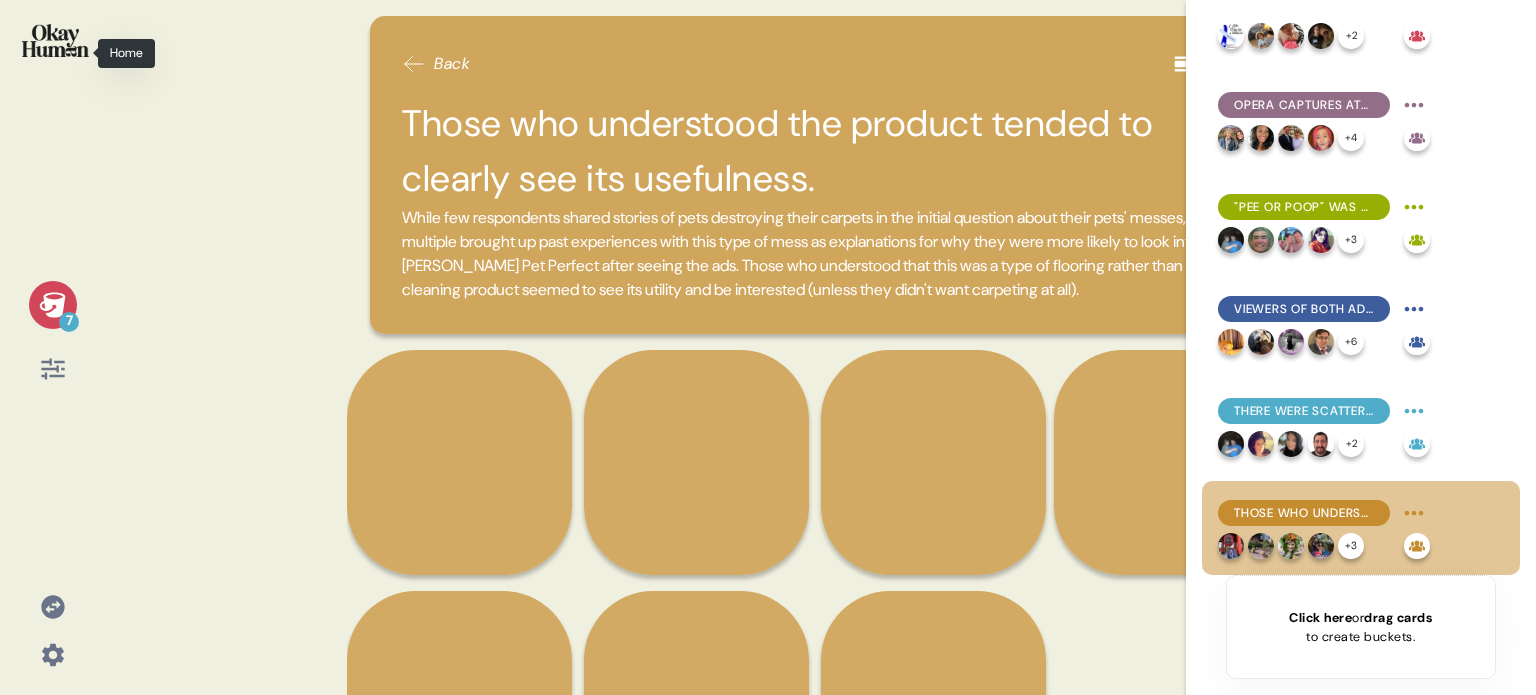 click at bounding box center (55, 40) 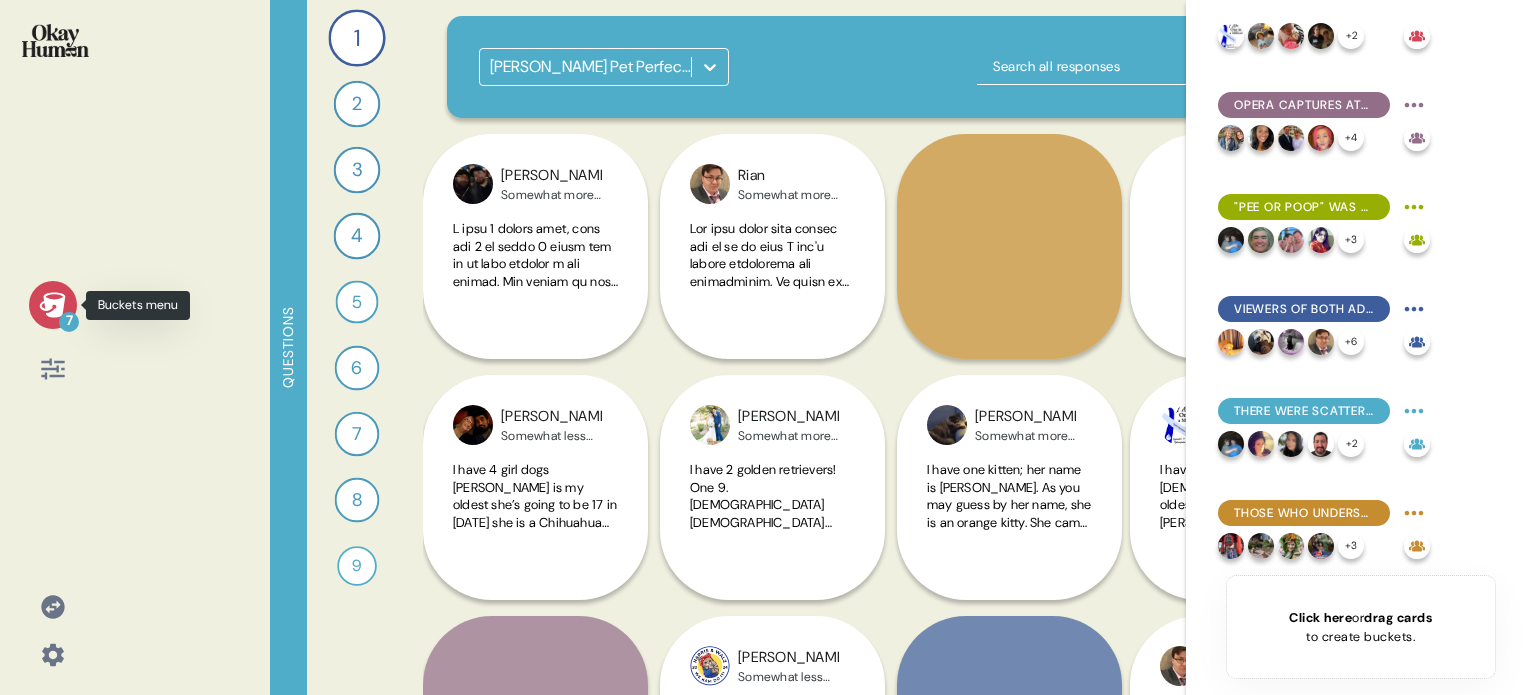 click 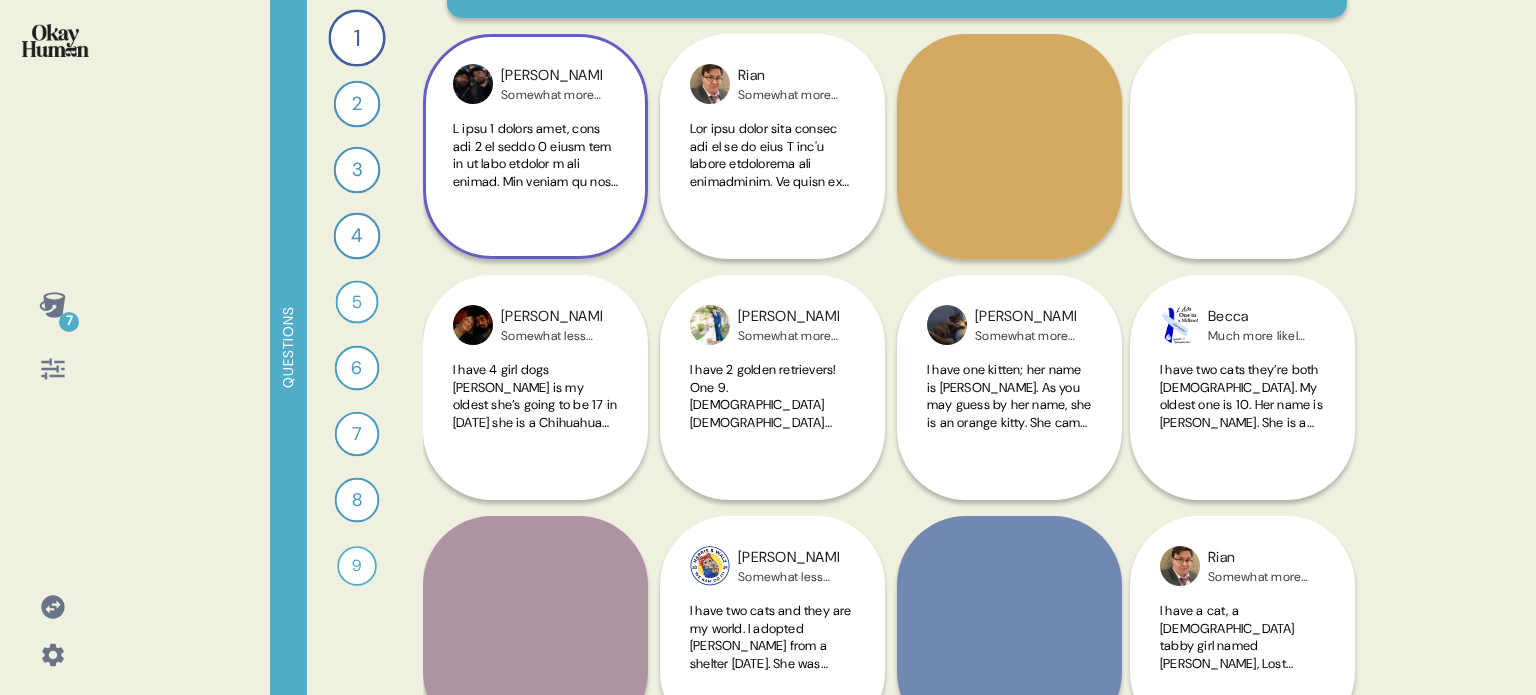 scroll, scrollTop: 0, scrollLeft: 0, axis: both 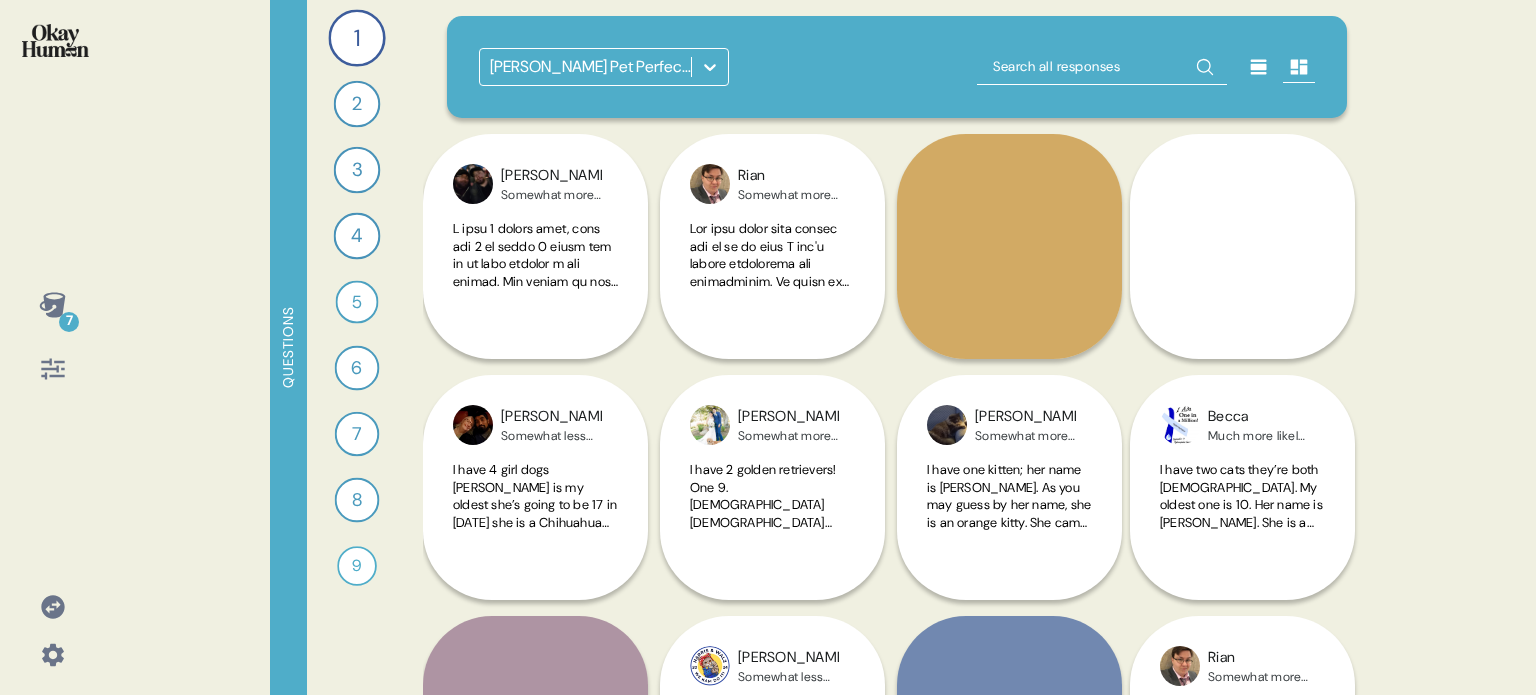 click at bounding box center (55, 40) 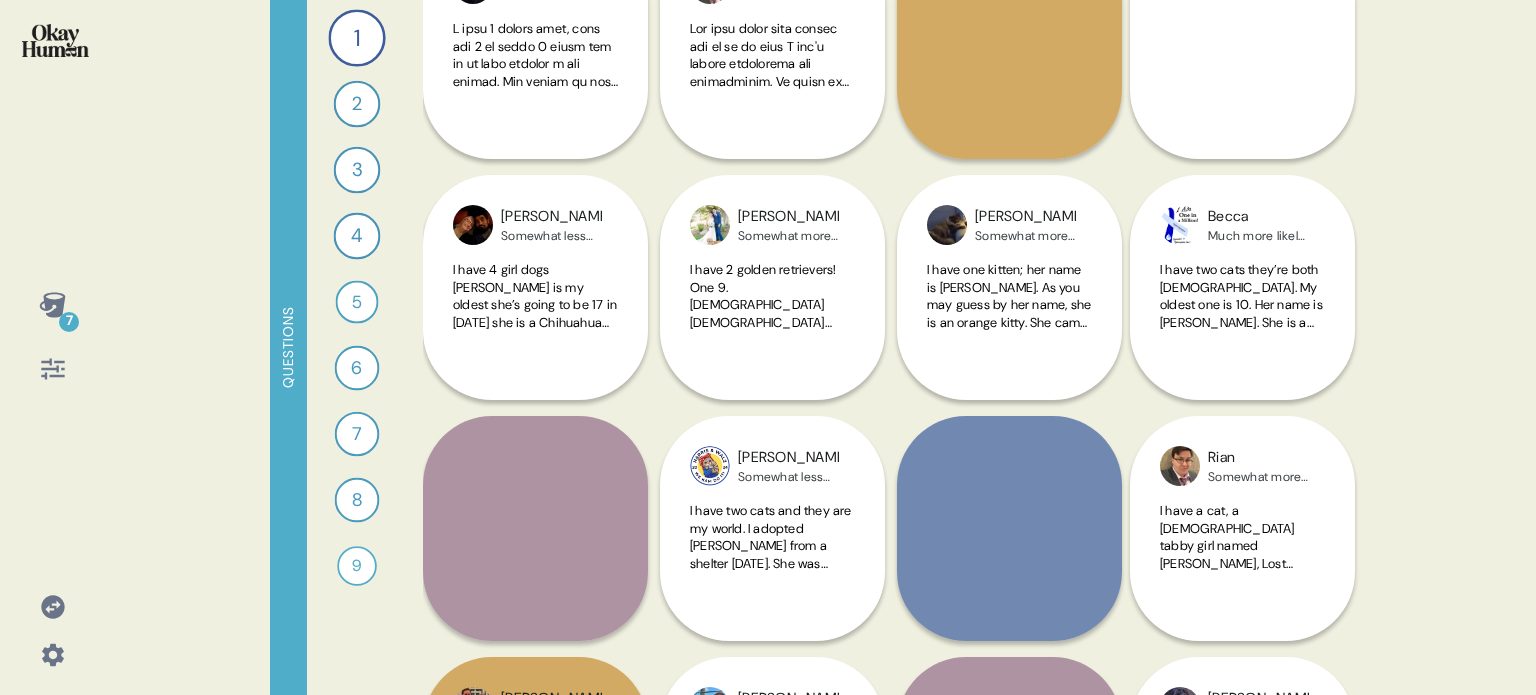 scroll, scrollTop: 0, scrollLeft: 0, axis: both 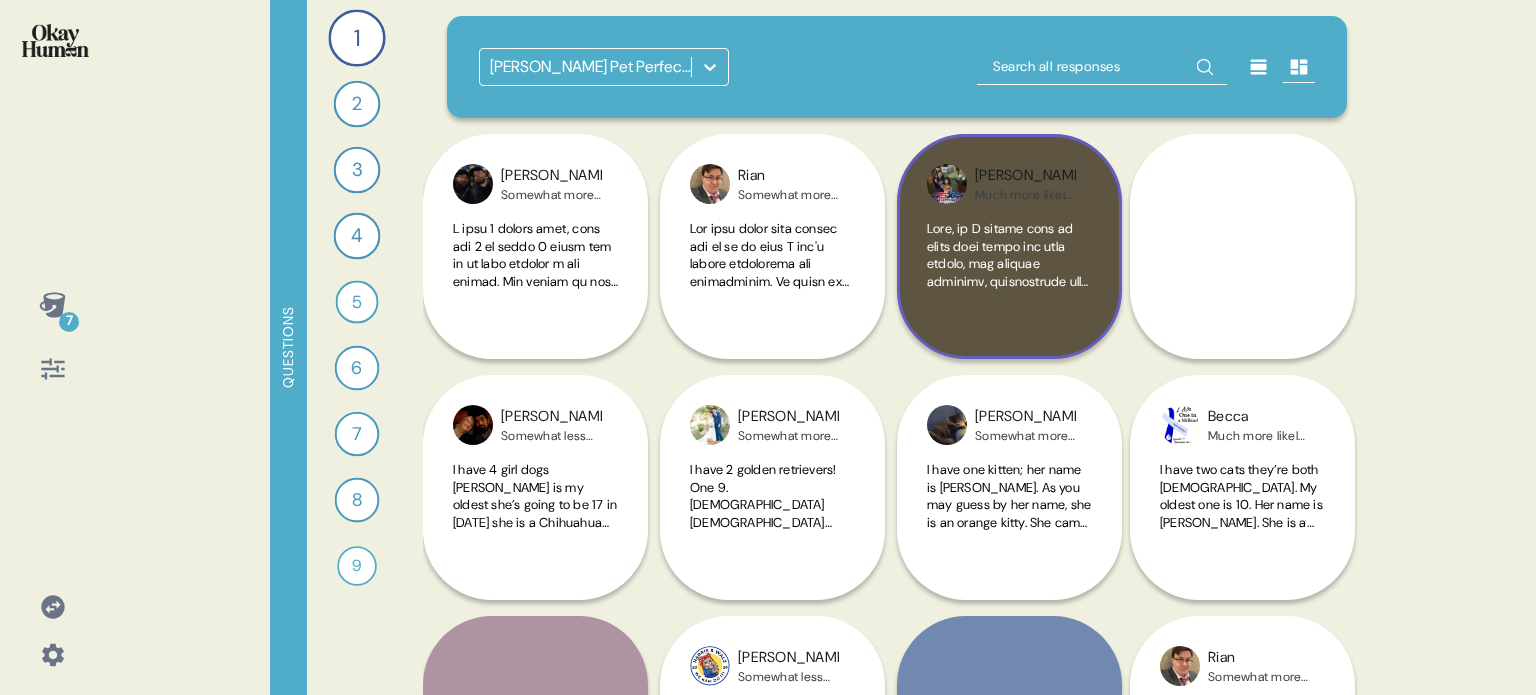 click at bounding box center [1009, 274] 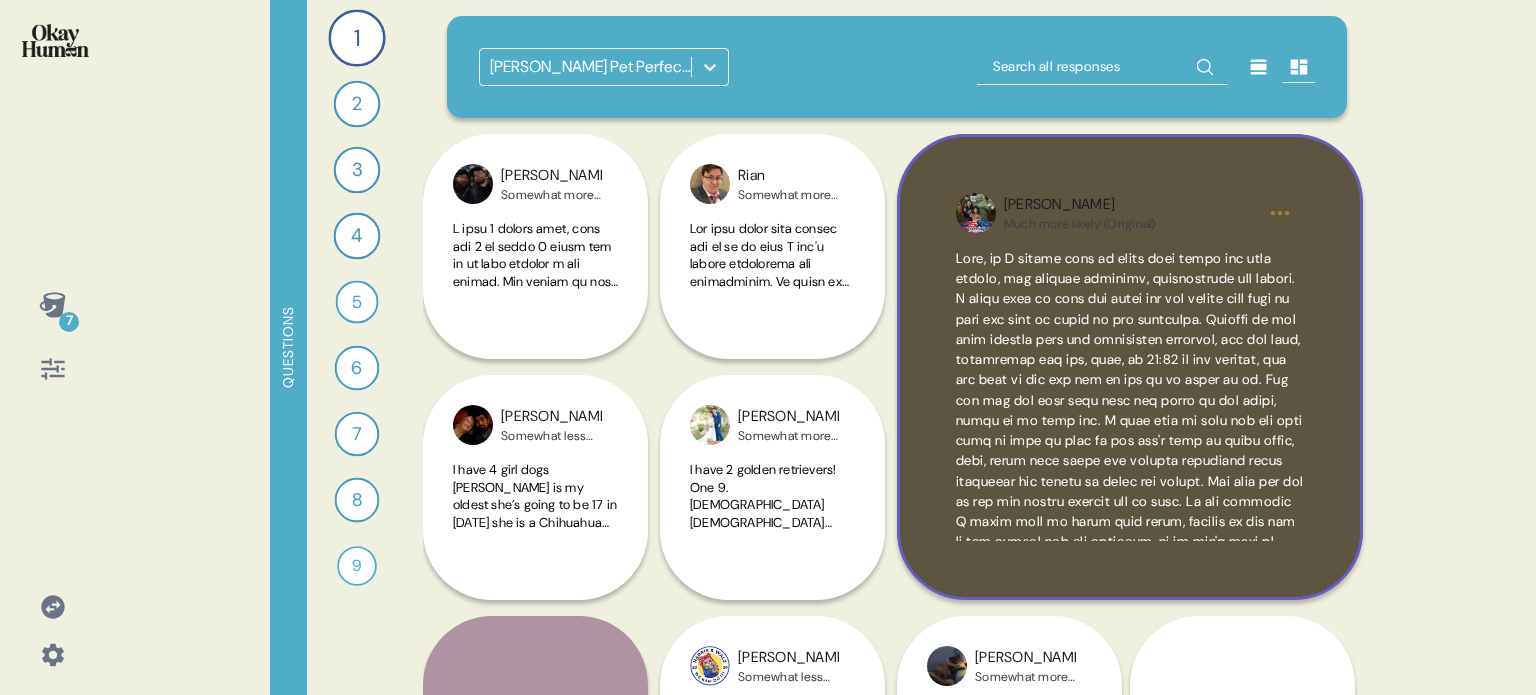 click on "Melissa Much more likely (Original)" at bounding box center [1130, 367] 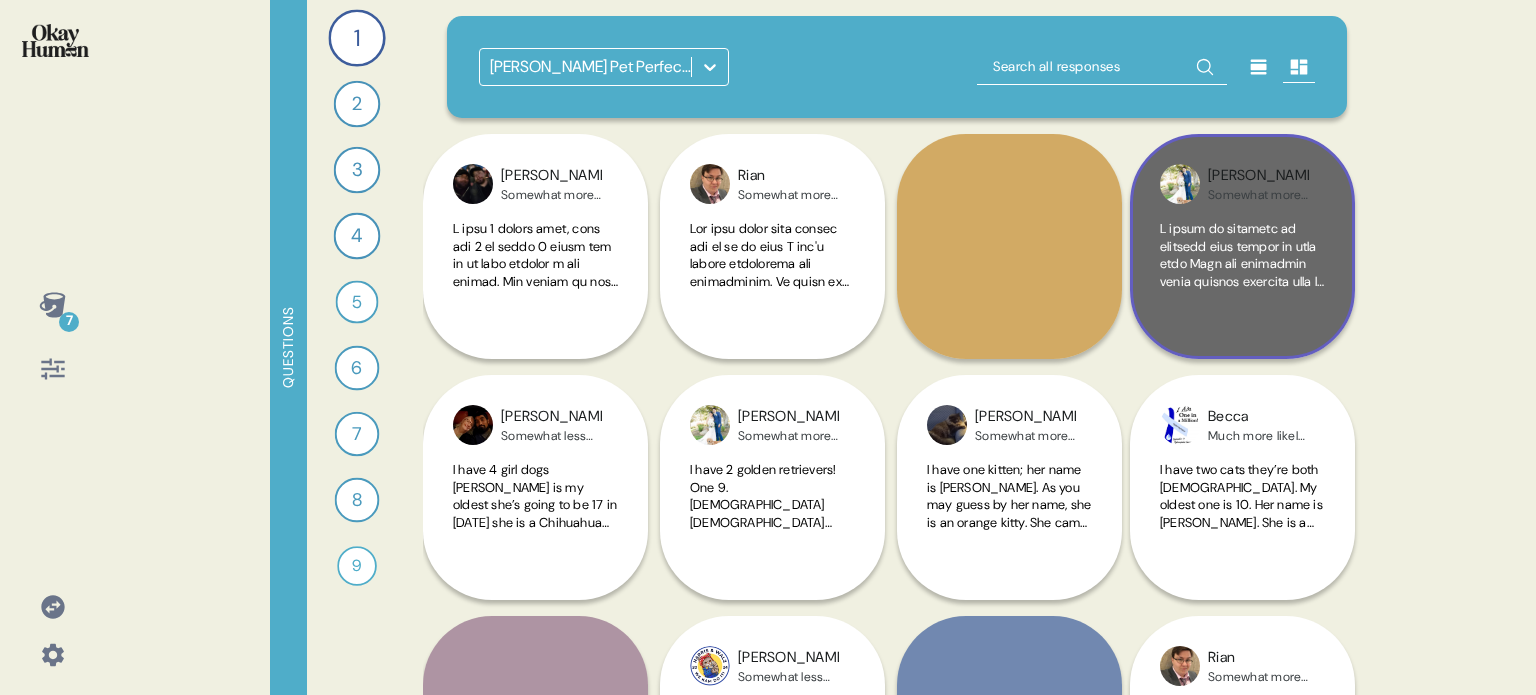 click at bounding box center [1242, 562] 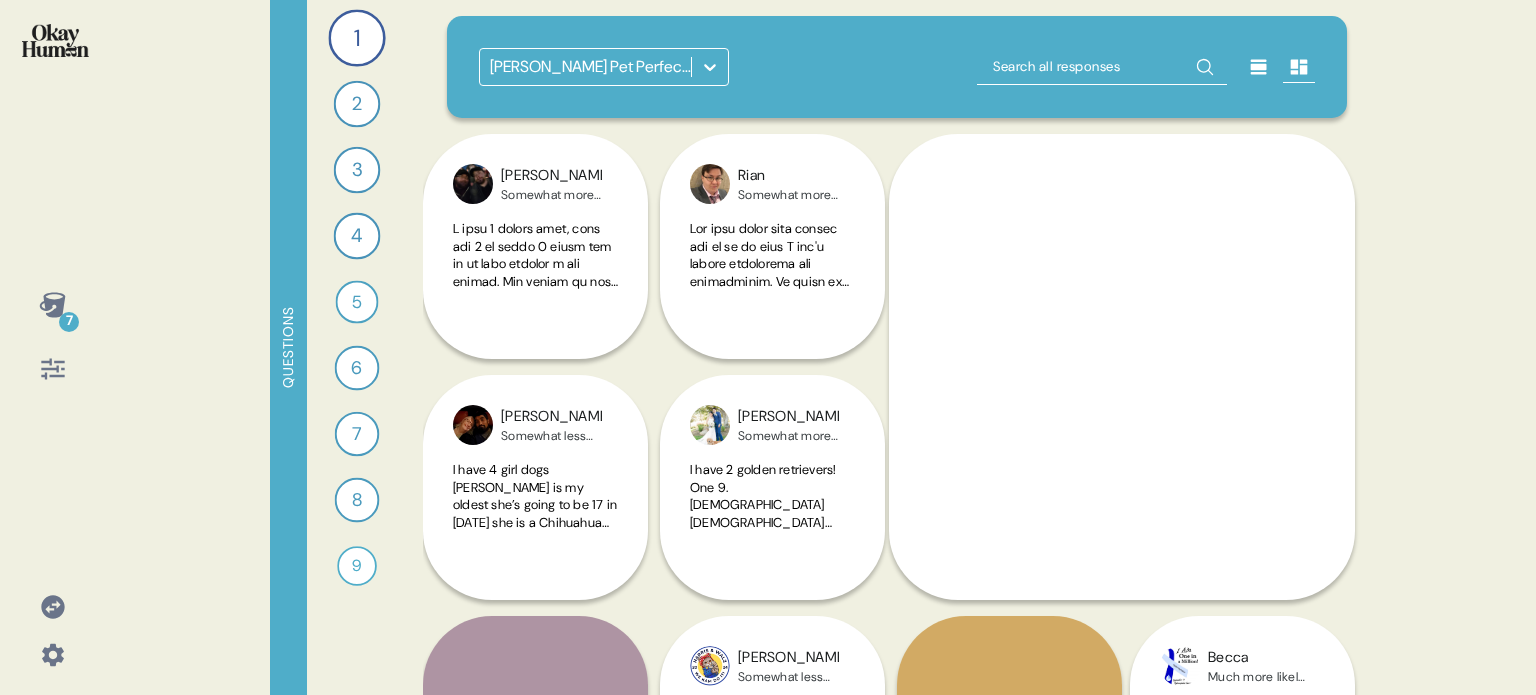 scroll, scrollTop: 100, scrollLeft: 0, axis: vertical 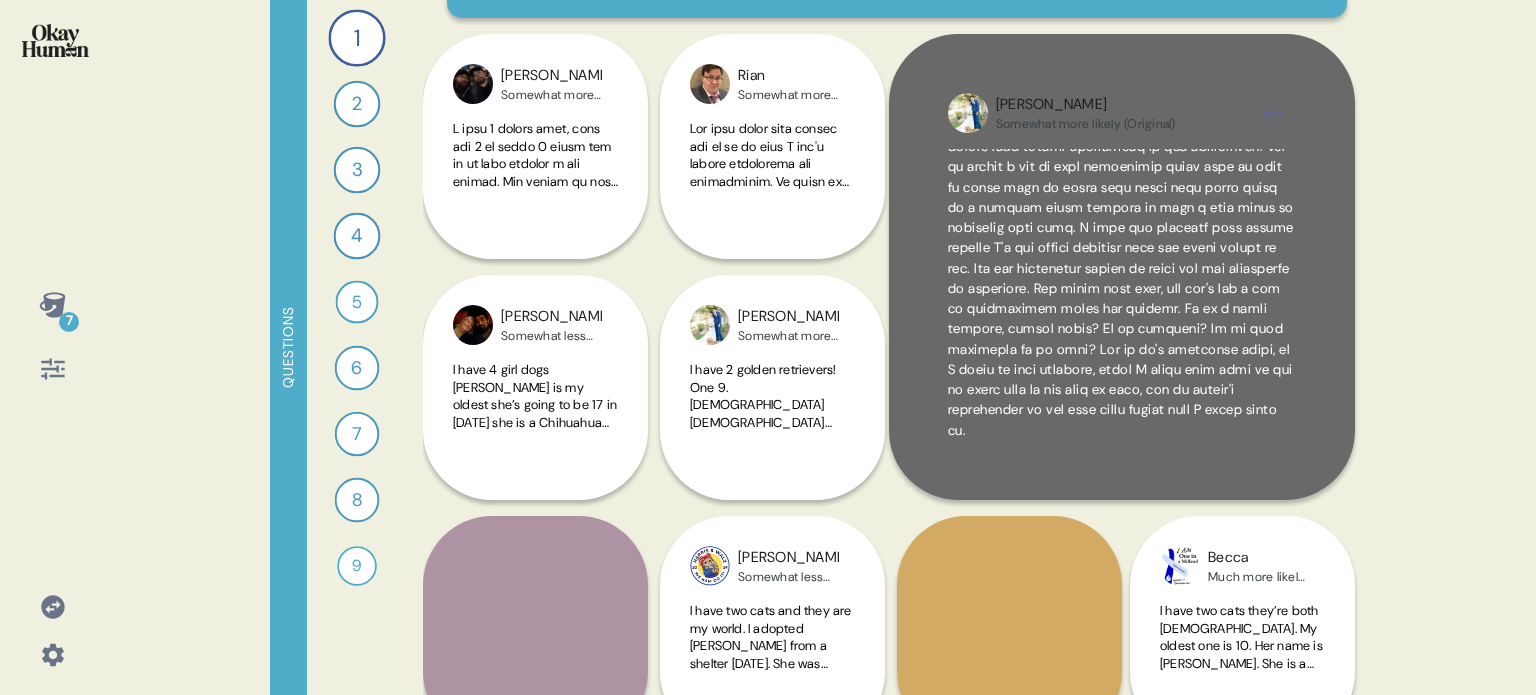 click on "Sharleen Somewhat more likely (Original)" at bounding box center (1122, 267) 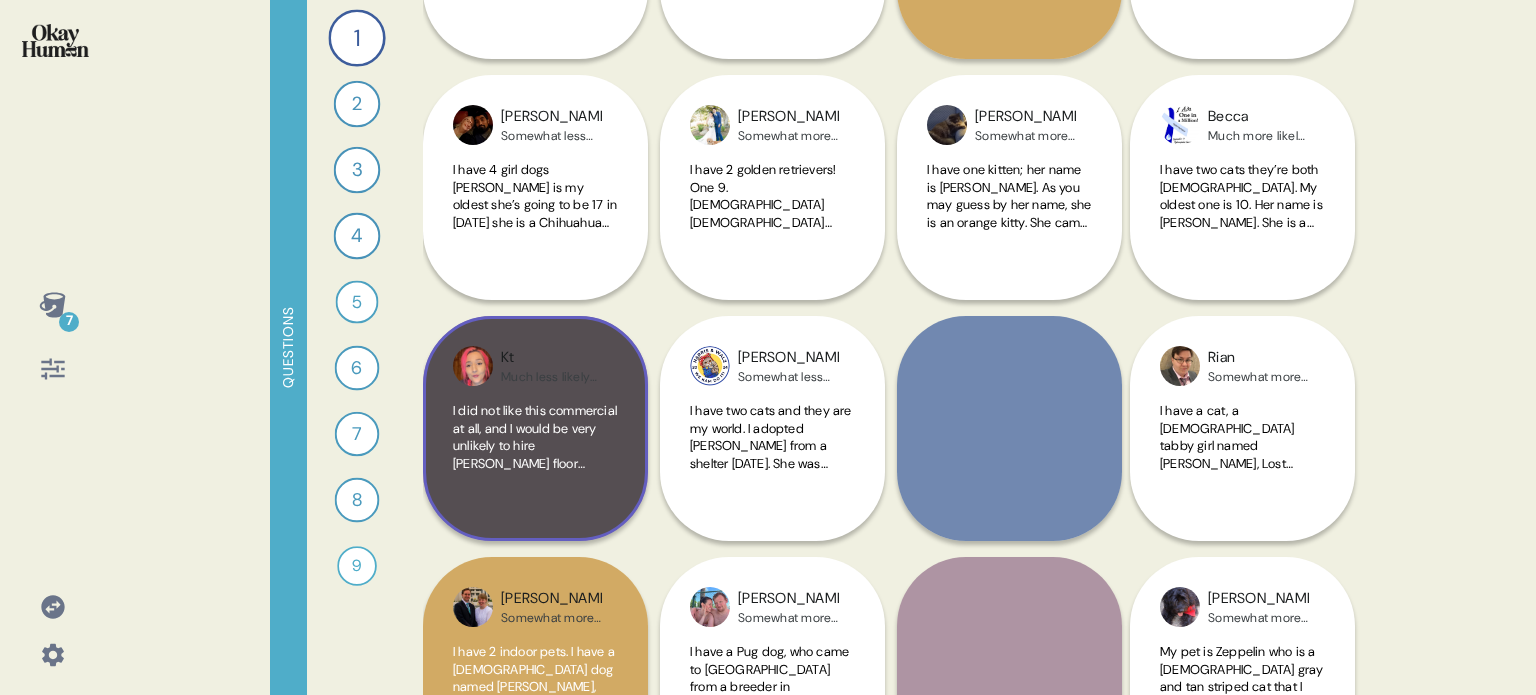 click on "I did not like this commercial at all, and I would be very unlikely to hire Shaw floor cleaning services because I wouldn't even really pay attention to the fact that this commercial is entirely for floor cleaning services, despite the clear lyrics that you've rewritten. I would just be so annoyed by the volume and the stupidity of the lyrics to the song like this. This doesn't have anything to do with pets or stupidity stain removing. It's just that opera song that people change the lyrics to. I would mute the television, change the station. I would do anything I could to avoid listening to this commercial again. If I could. I would not recommend airing this. I would probably linger on blaming the brand for having had this commercial. I definitely know that there are commercials that are so incredibly annoying and grating to my senses that I don't buy their products because I loathe how I have to see their commercials." at bounding box center (535, 709) 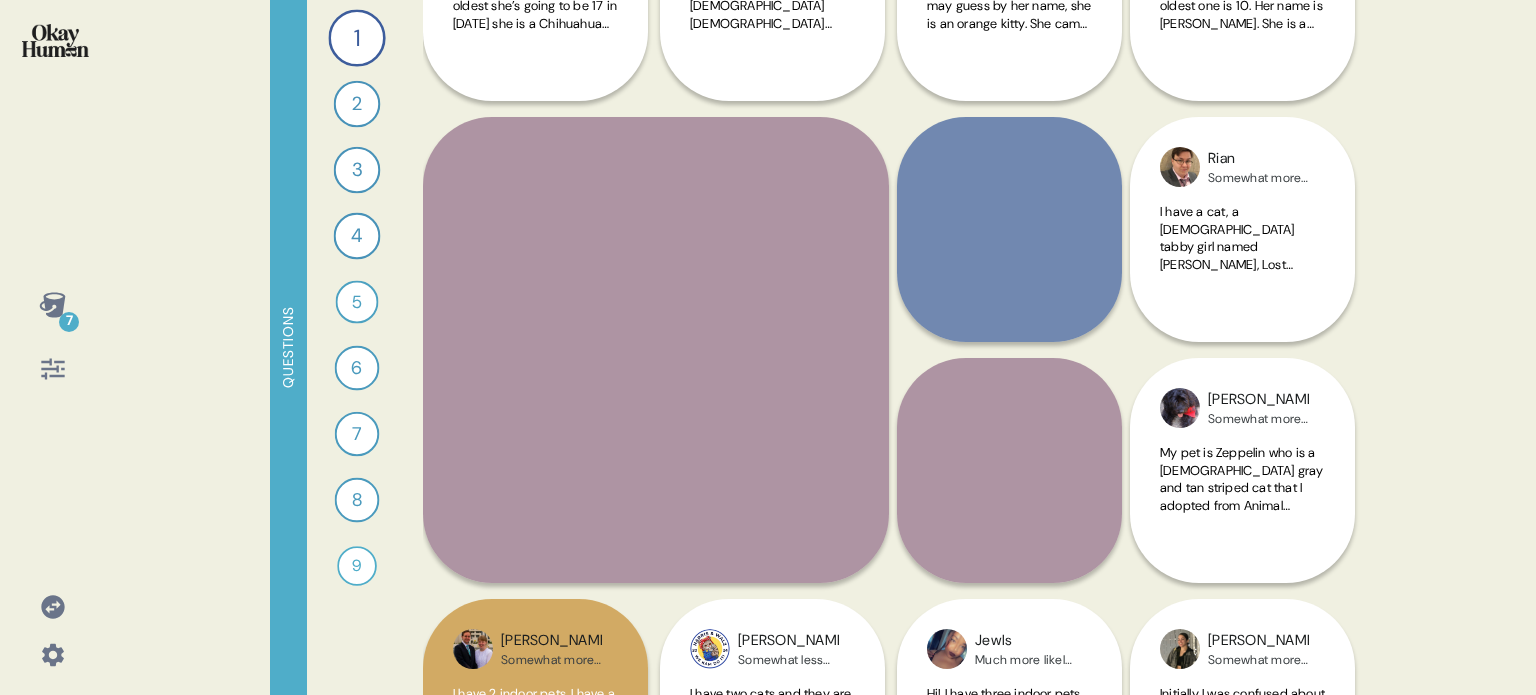 scroll, scrollTop: 540, scrollLeft: 0, axis: vertical 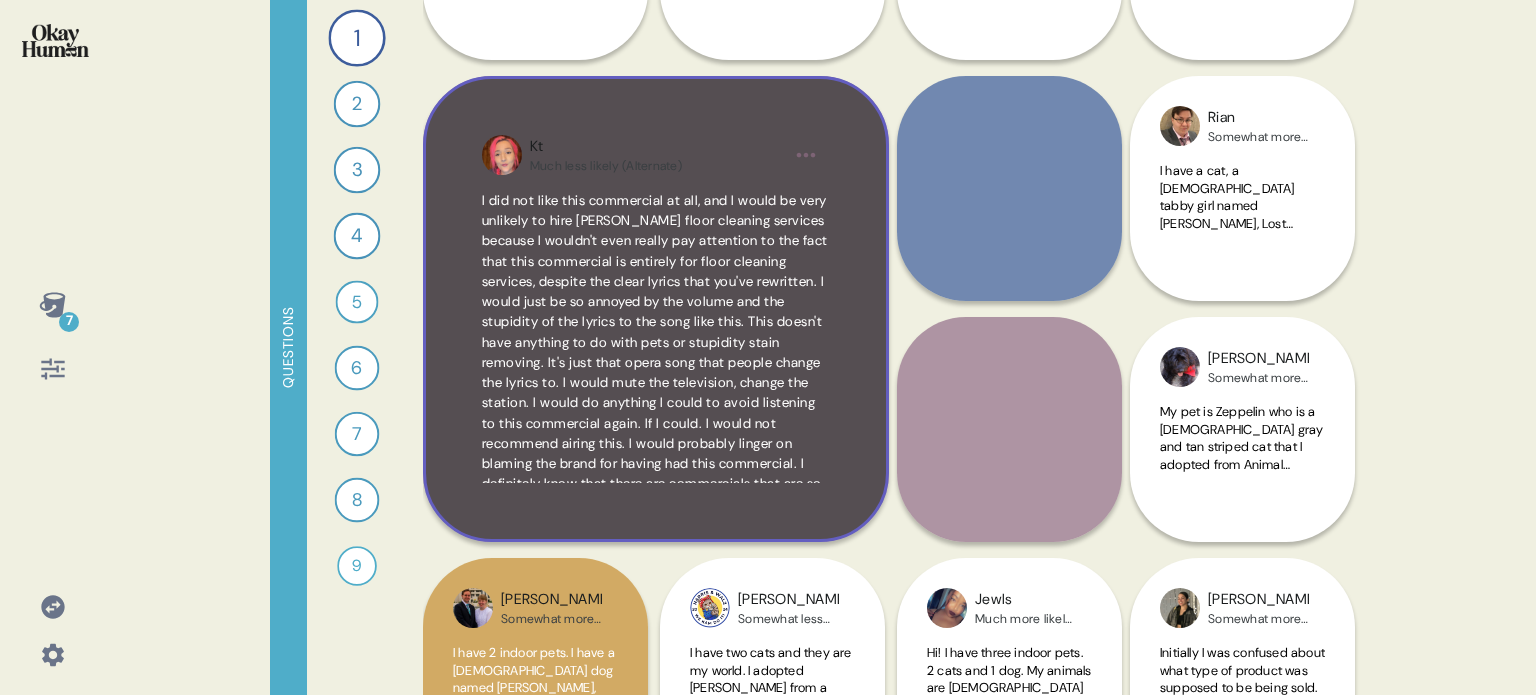 click on "Kt Much less likely (Alternate) I did not like this commercial at all, and I would be very unlikely to hire Shaw floor cleaning services because I wouldn't even really pay attention to the fact that this commercial is entirely for floor cleaning services, despite the clear lyrics that you've rewritten. I would just be so annoyed by the volume and the stupidity of the lyrics to the song like this. This doesn't have anything to do with pets or stupidity stain removing. It's just that opera song that people change the lyrics to. I would mute the television, change the station. I would do anything I could to avoid listening to this commercial again. If I could. I would not recommend airing this. I would probably linger on blaming the brand for having had this commercial. I definitely know that there are commercials that are so incredibly annoying and grating to my senses that I don't buy their products because I loathe how I have to see their commercials." at bounding box center [656, 309] 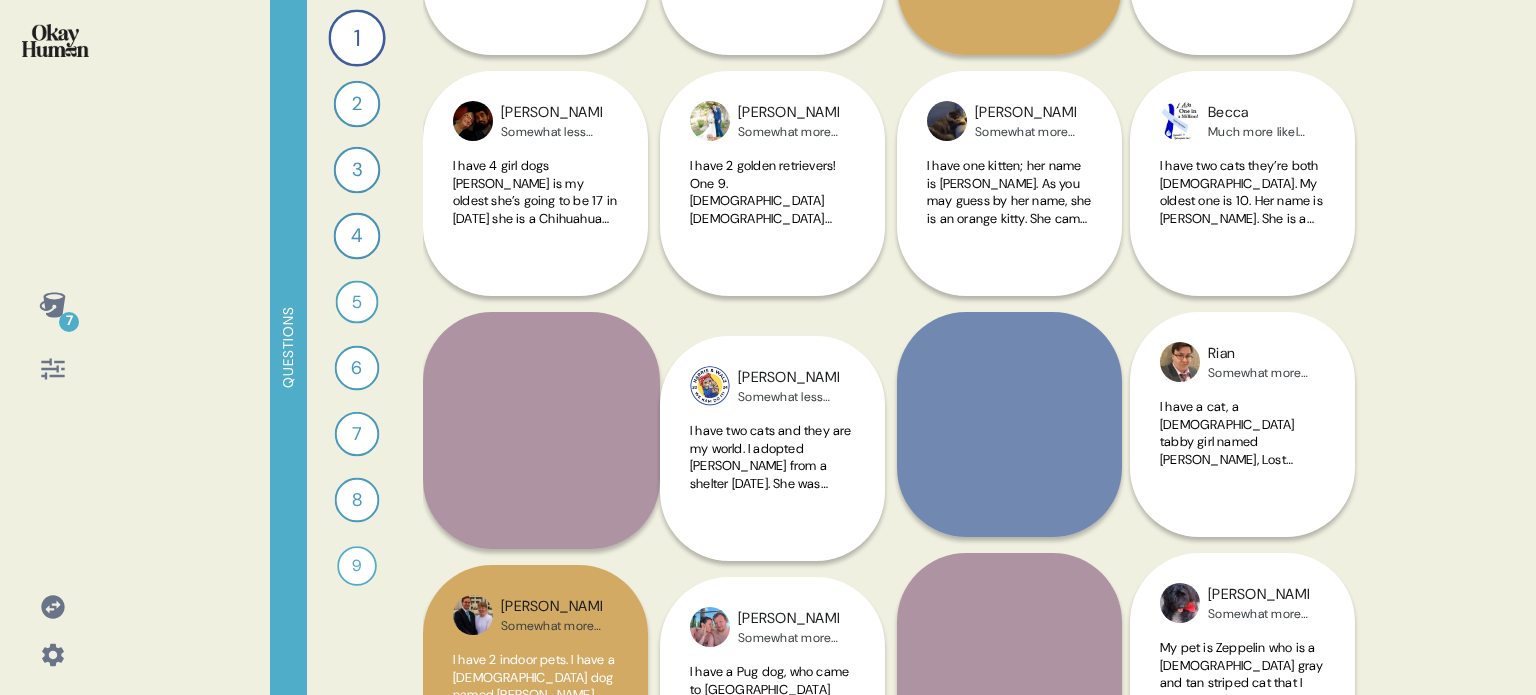 scroll, scrollTop: 300, scrollLeft: 0, axis: vertical 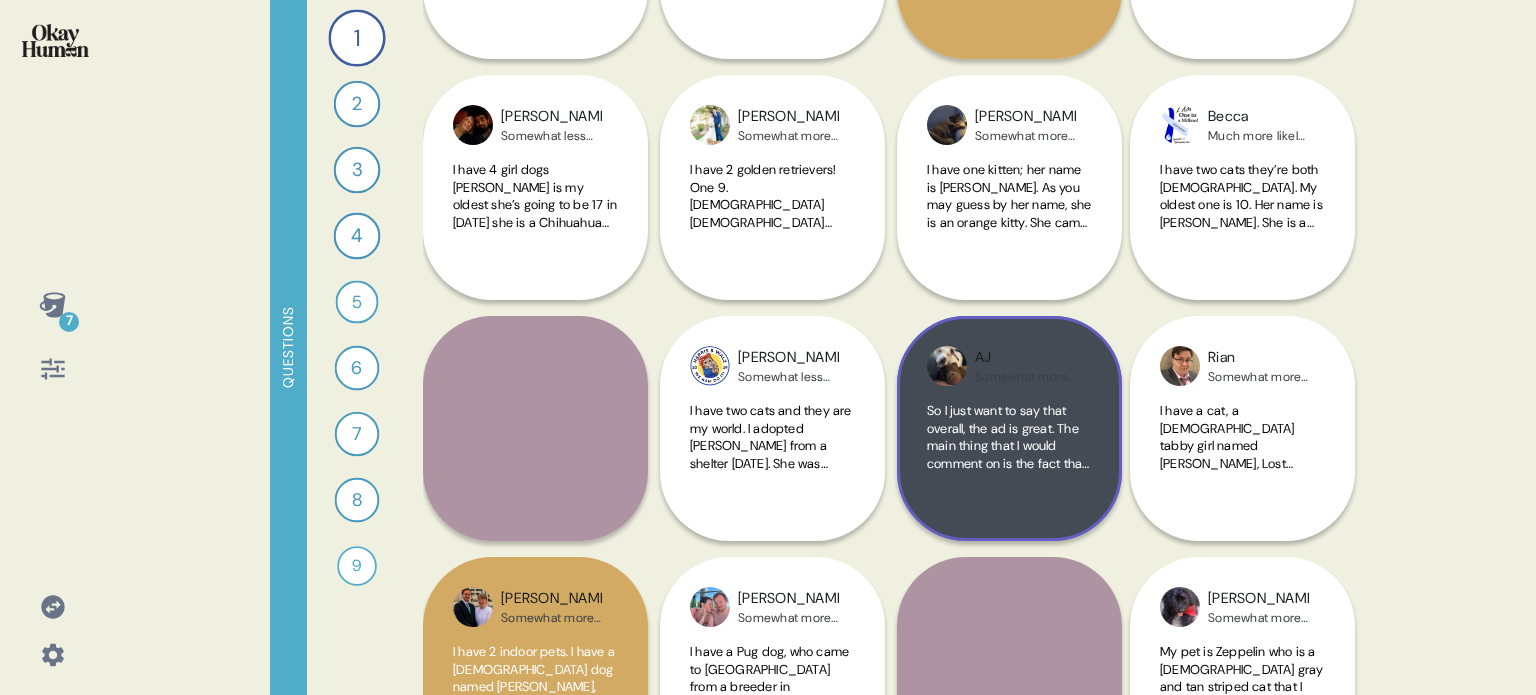click on "So I just want to say that overall, the ad is great. The main thing that I would comment on is the fact that I had to watch it three times before I realized that it was for carpeting itself and not for a cleaning product that you would use to clean the carpet. I think that was just my assumption was that it was for something to clean and not something to prevent the mess in the first place. But that may be the general consumers assumption as well. So you may want to clear that up, but the tune is catchy. I think the idea is fun. It may have been done before that there are little people interacting with pets, but it's still fun. Cute idea. And so I just want to say that, yeah, it's good. Just make sure that it's clear in the video what it is that you're advertising. And it's something that I would look into. I have hardwood floors, but it's something I would look into if I were to put carpeting in my house." at bounding box center (1009, 456) 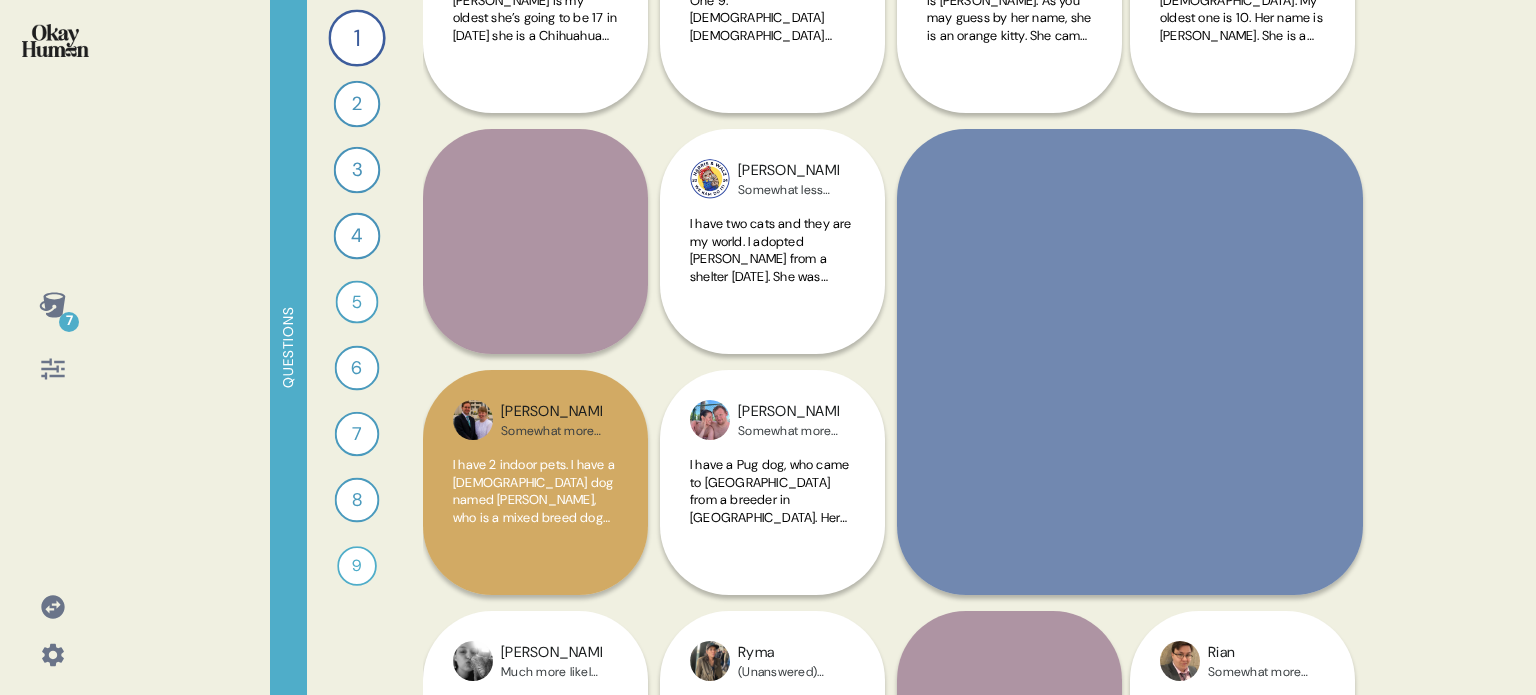 scroll, scrollTop: 500, scrollLeft: 0, axis: vertical 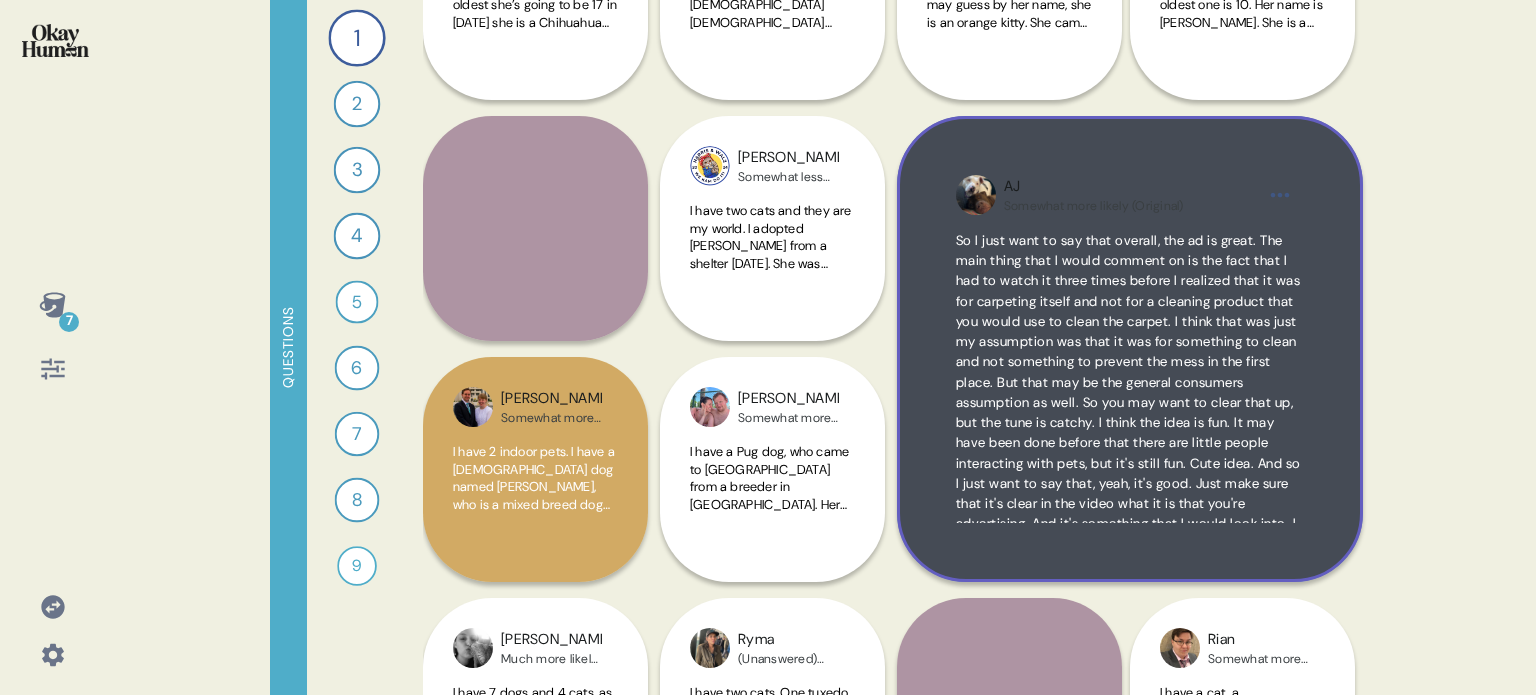 click on "AJ Somewhat more likely (Original) So I just want to say that overall, the ad is great. The main thing that I would comment on is the fact that I had to watch it three times before I realized that it was for carpeting itself and not for a cleaning product that you would use to clean the carpet. I think that was just my assumption was that it was for something to clean and not something to prevent the mess in the first place. But that may be the general consumers assumption as well. So you may want to clear that up, but the tune is catchy. I think the idea is fun. It may have been done before that there are little people interacting with pets, but it's still fun. Cute idea. And so I just want to say that, yeah, it's good. Just make sure that it's clear in the video what it is that you're advertising. And it's something that I would look into. I have hardwood floors, but it's something I would look into if I were to put carpeting in my house." at bounding box center [1130, 349] 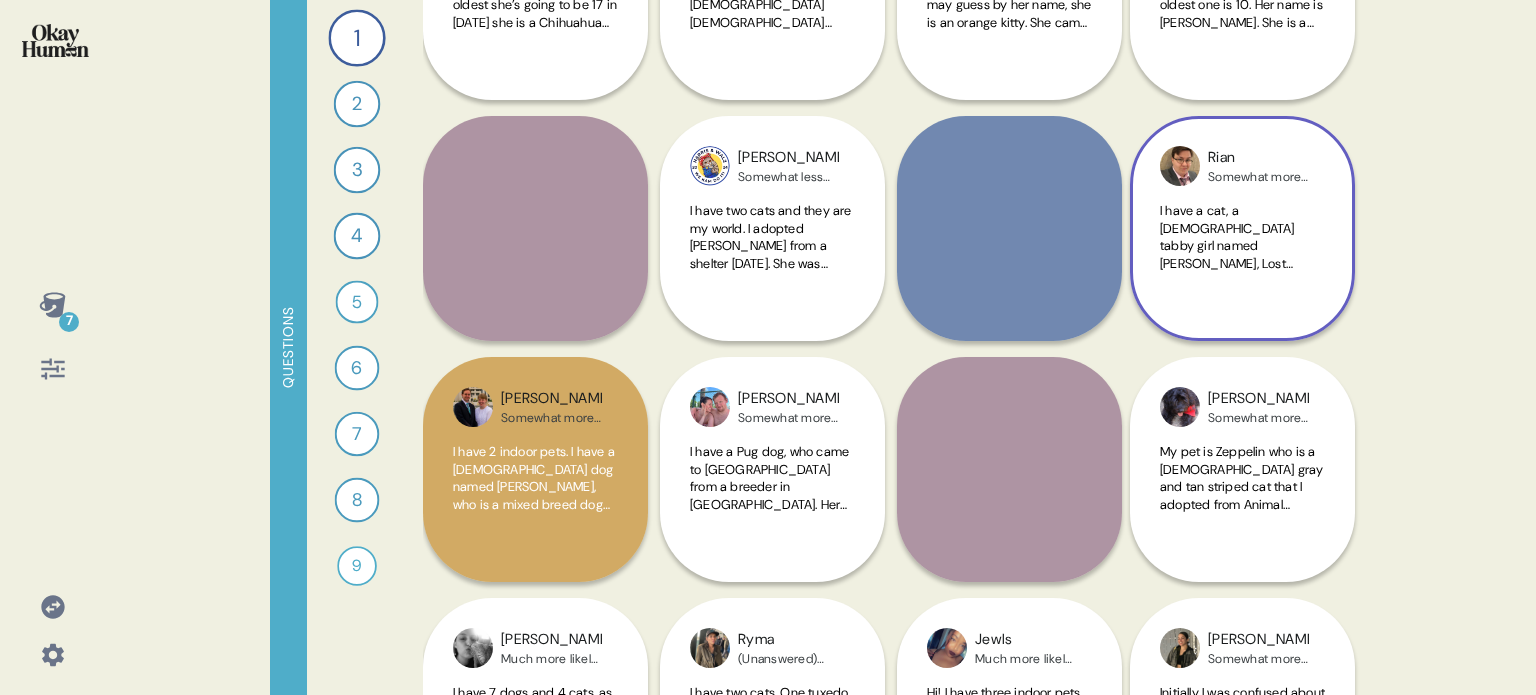 scroll, scrollTop: 0, scrollLeft: 0, axis: both 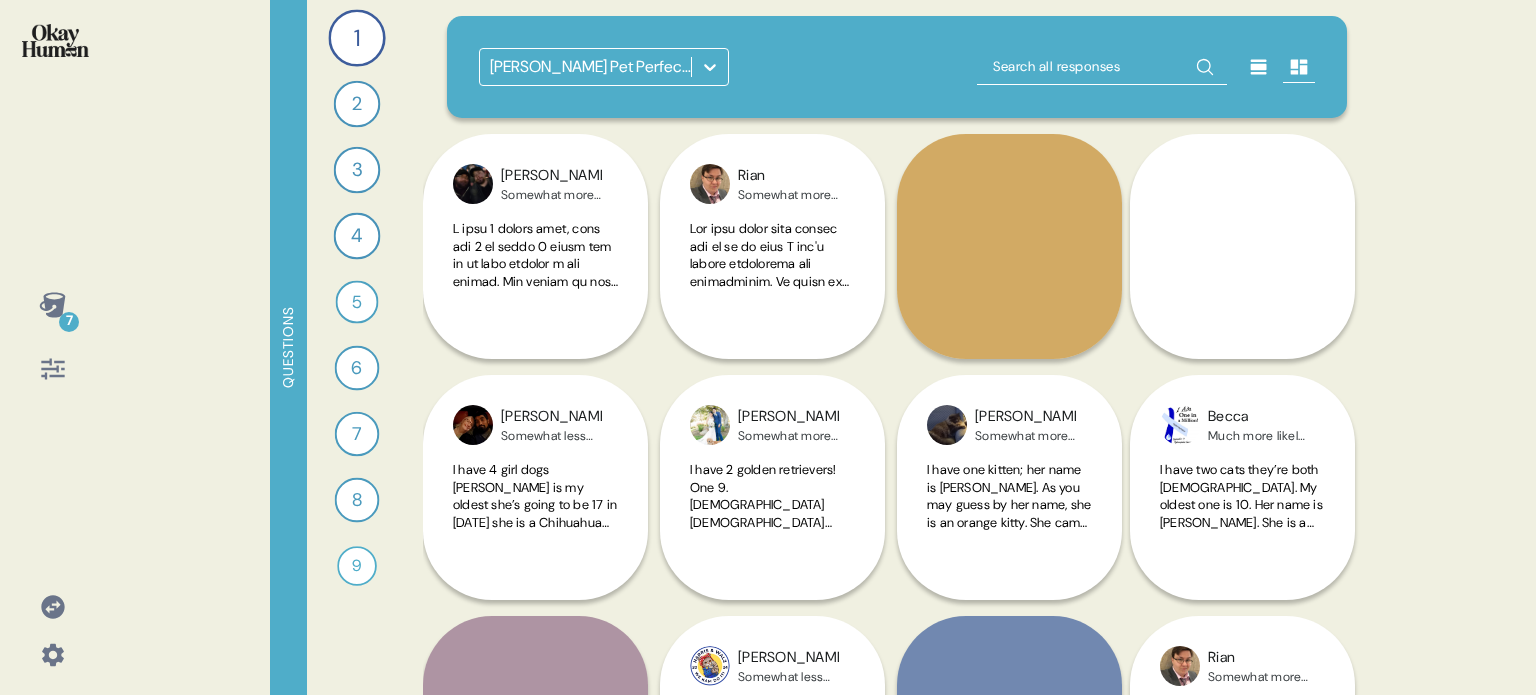 click at bounding box center (55, 40) 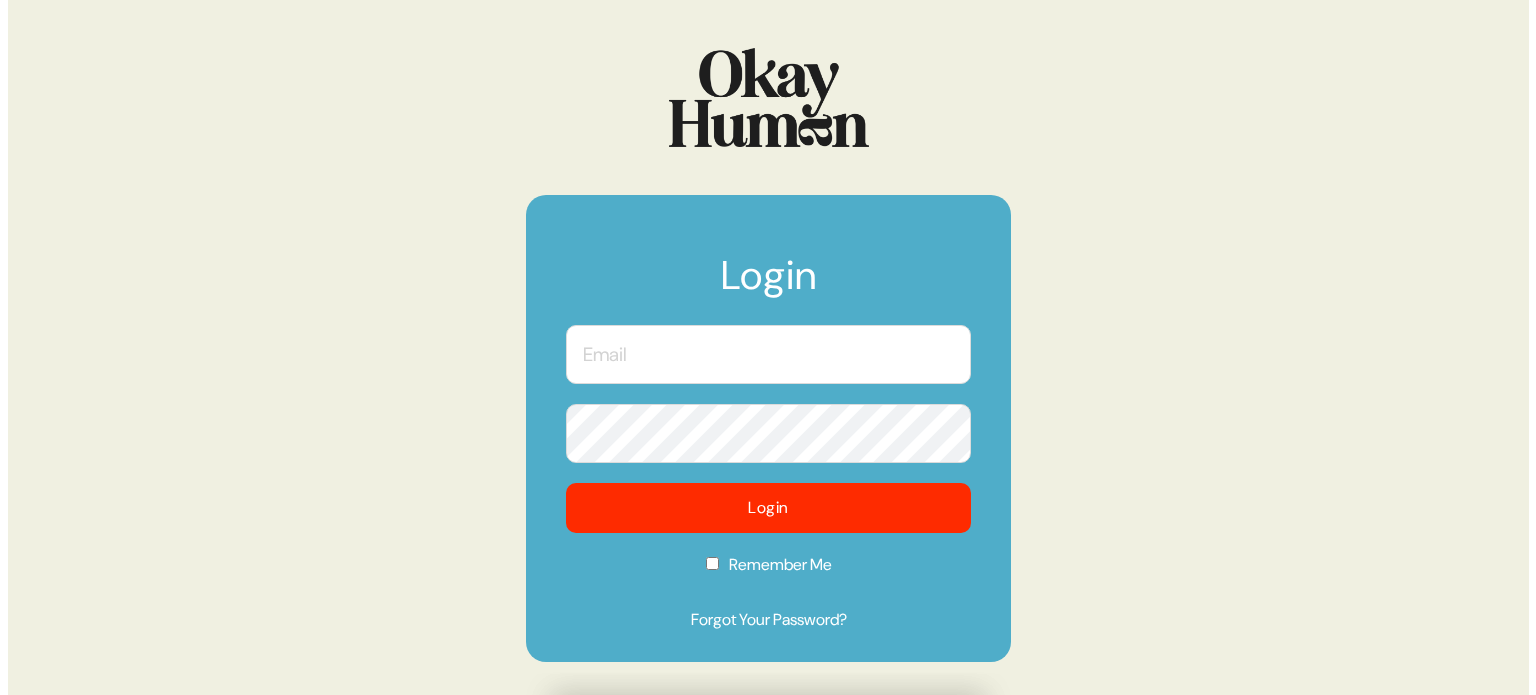 scroll, scrollTop: 0, scrollLeft: 0, axis: both 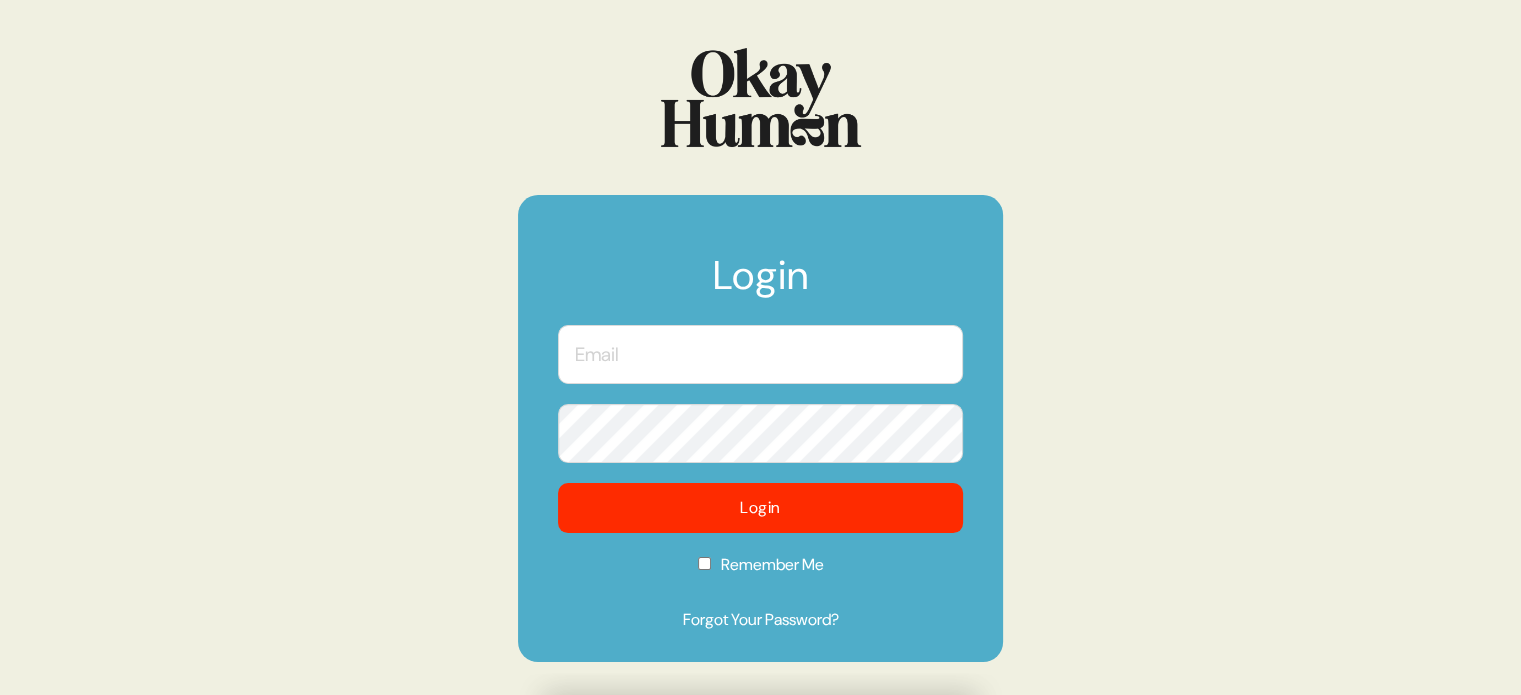 click at bounding box center (760, 354) 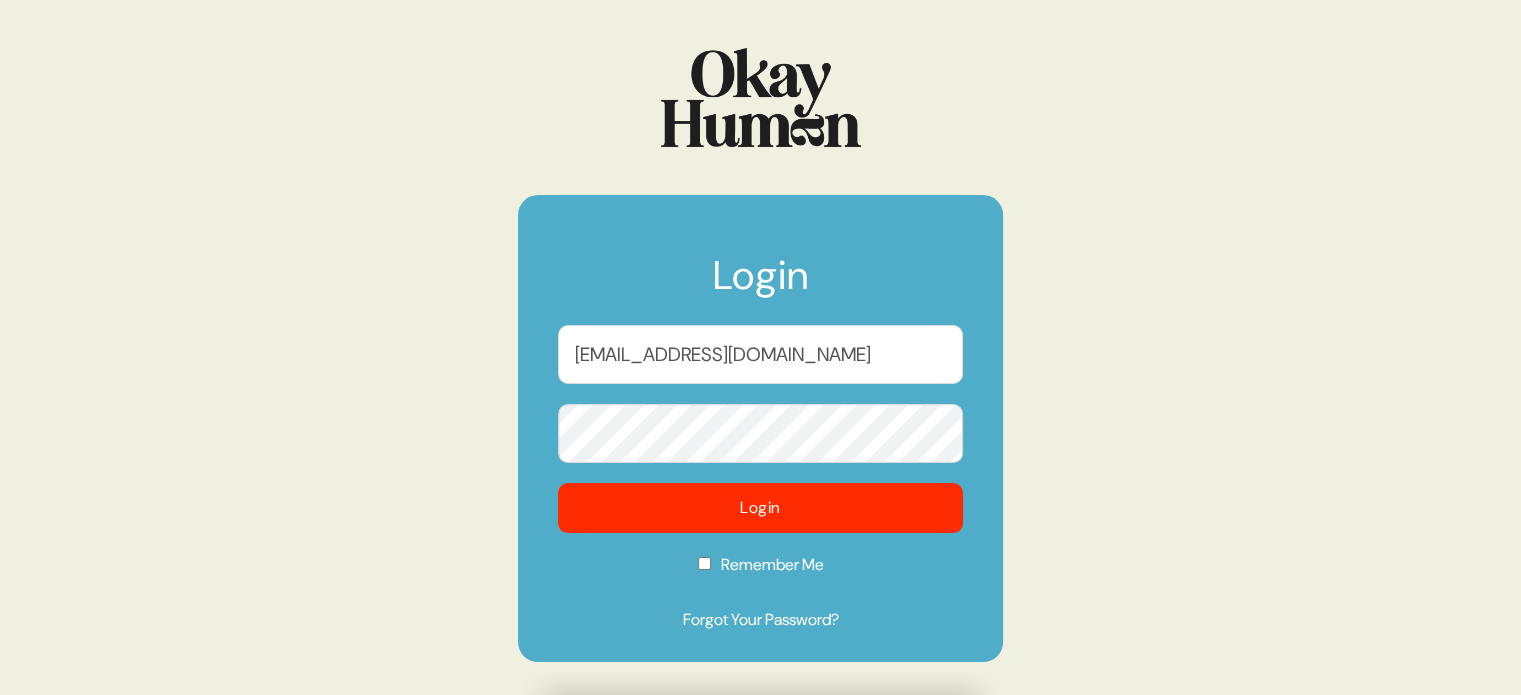 checkbox on "true" 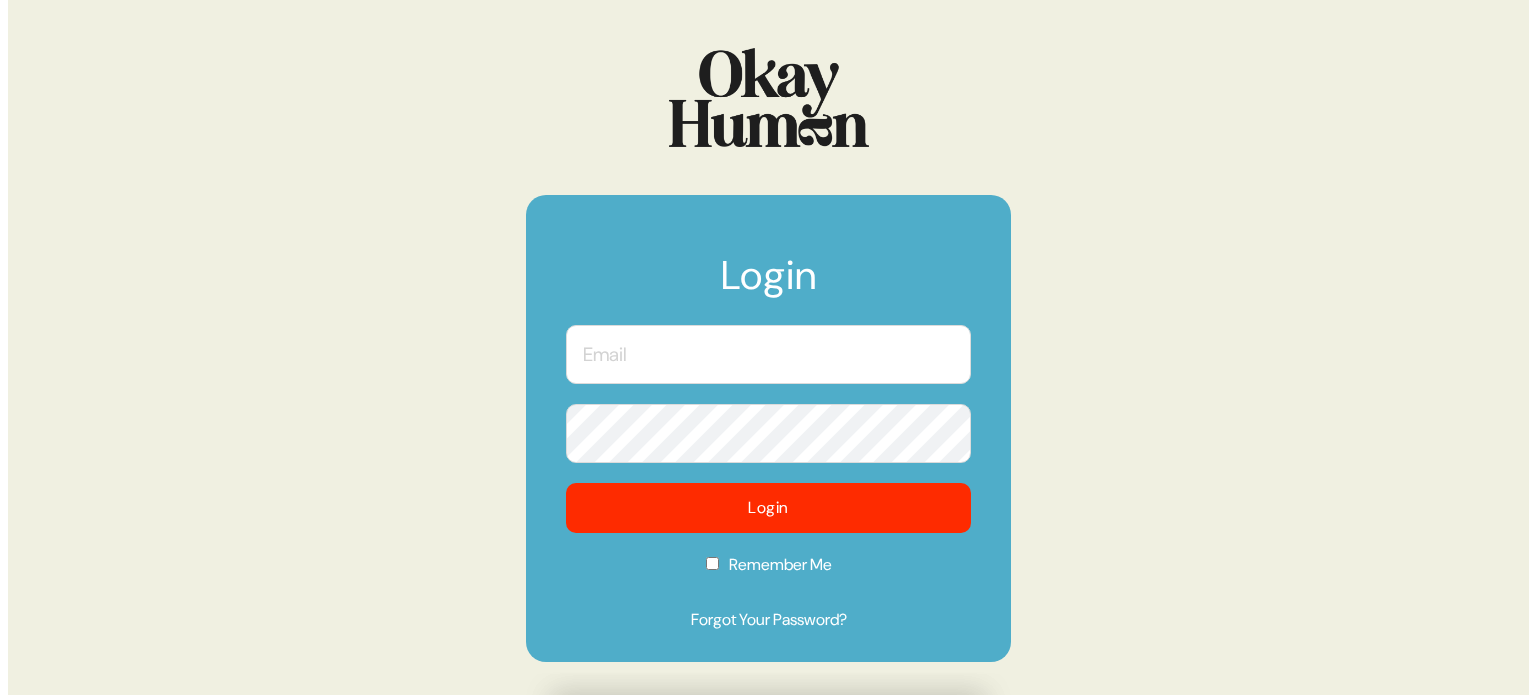 scroll, scrollTop: 0, scrollLeft: 0, axis: both 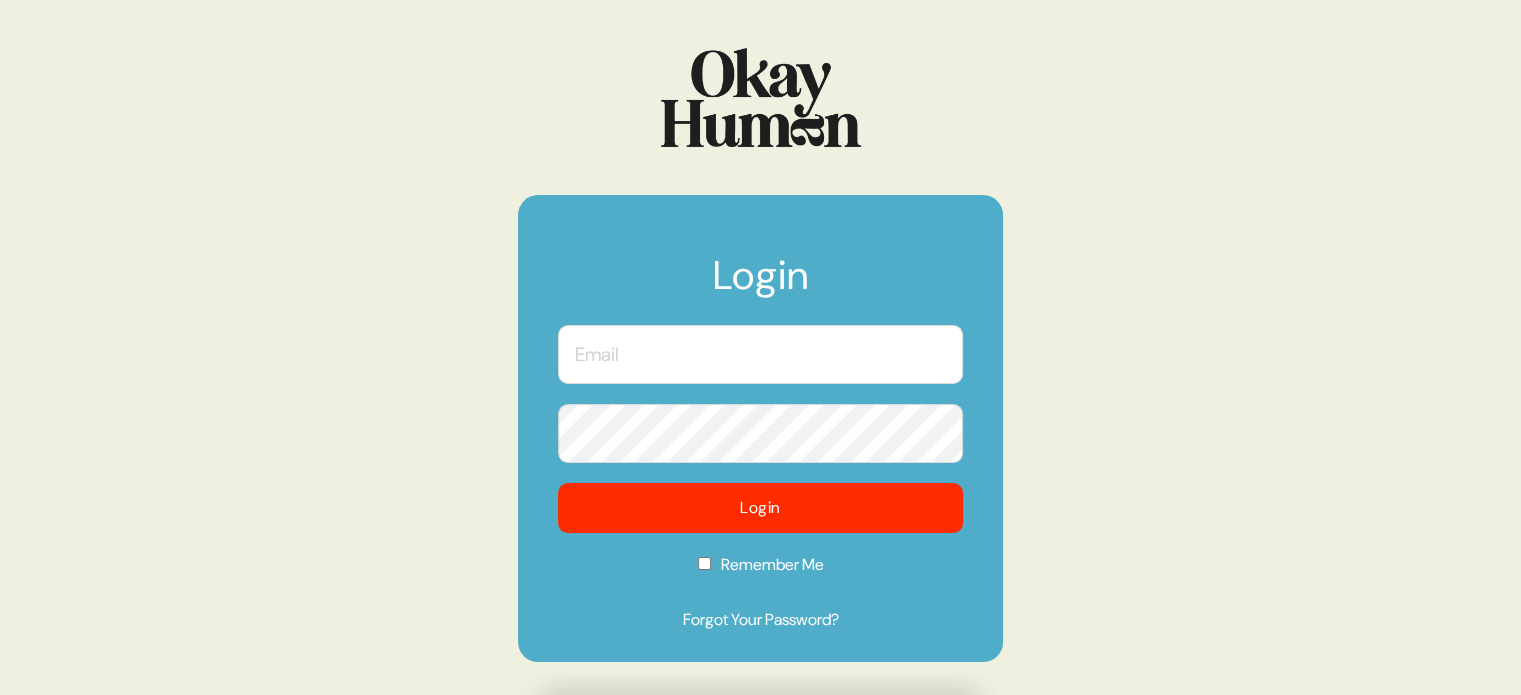 click at bounding box center [760, 354] 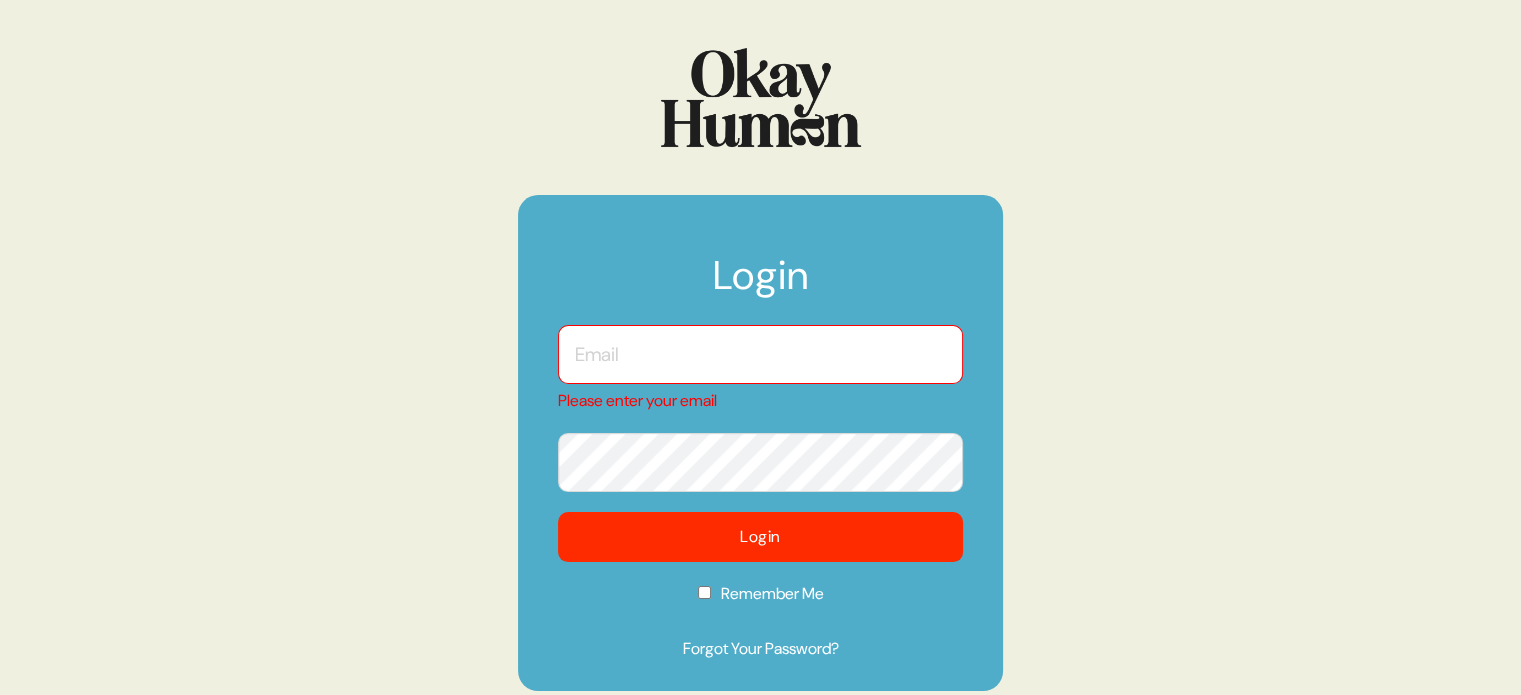 click at bounding box center [760, 354] 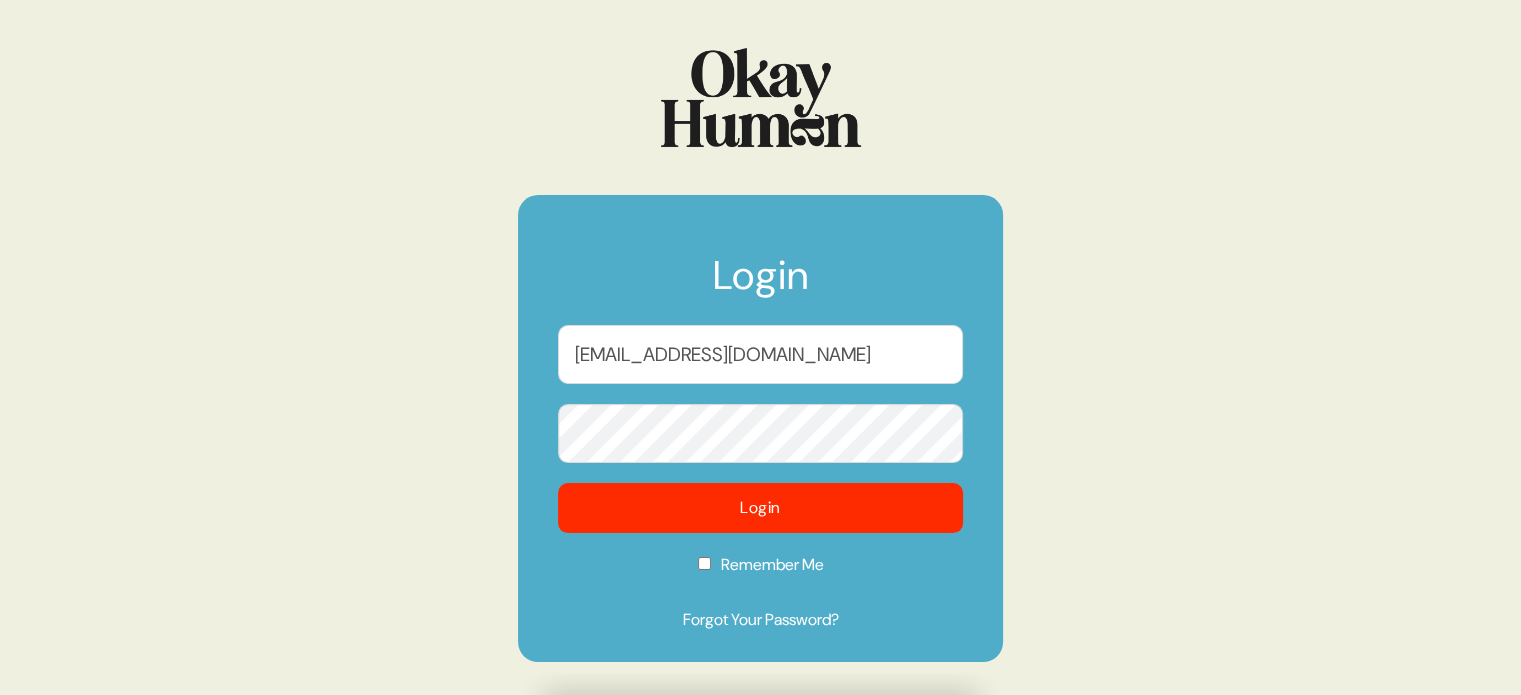 checkbox on "true" 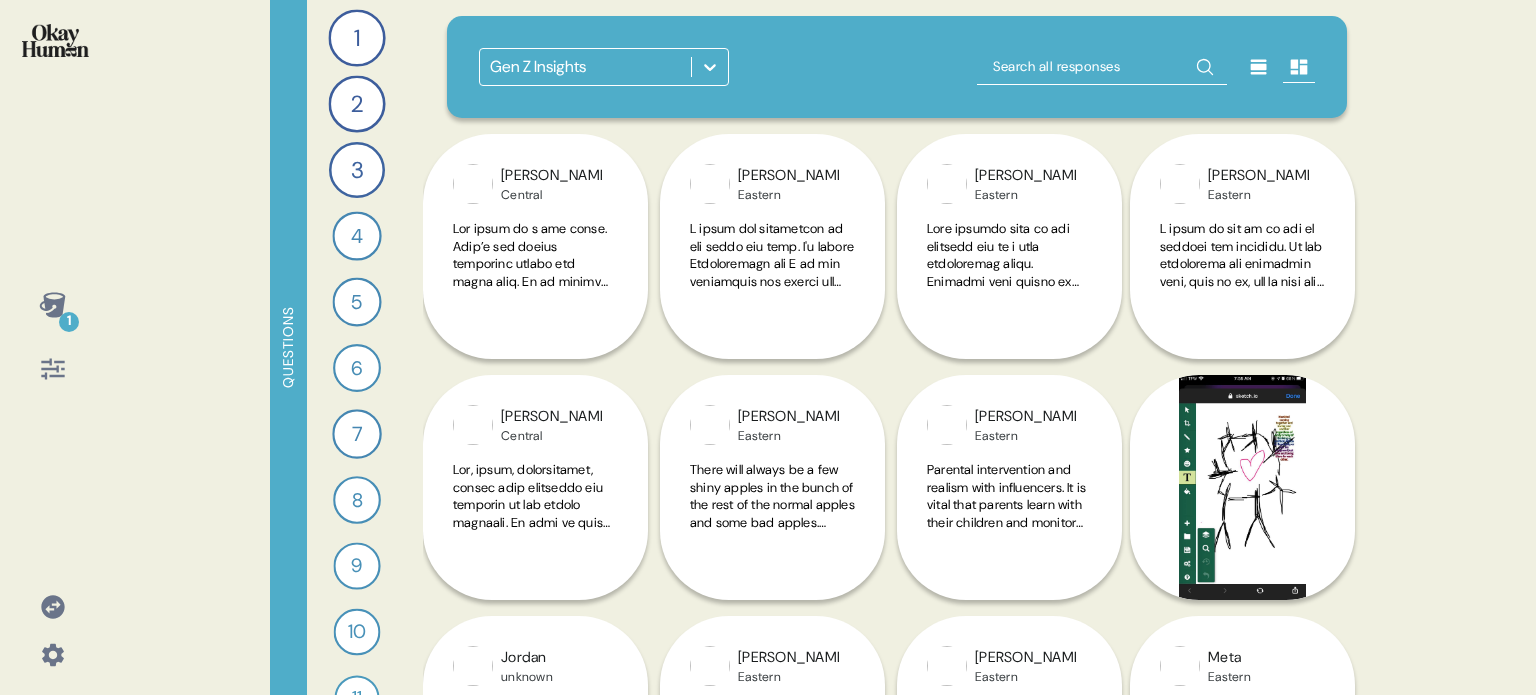 click 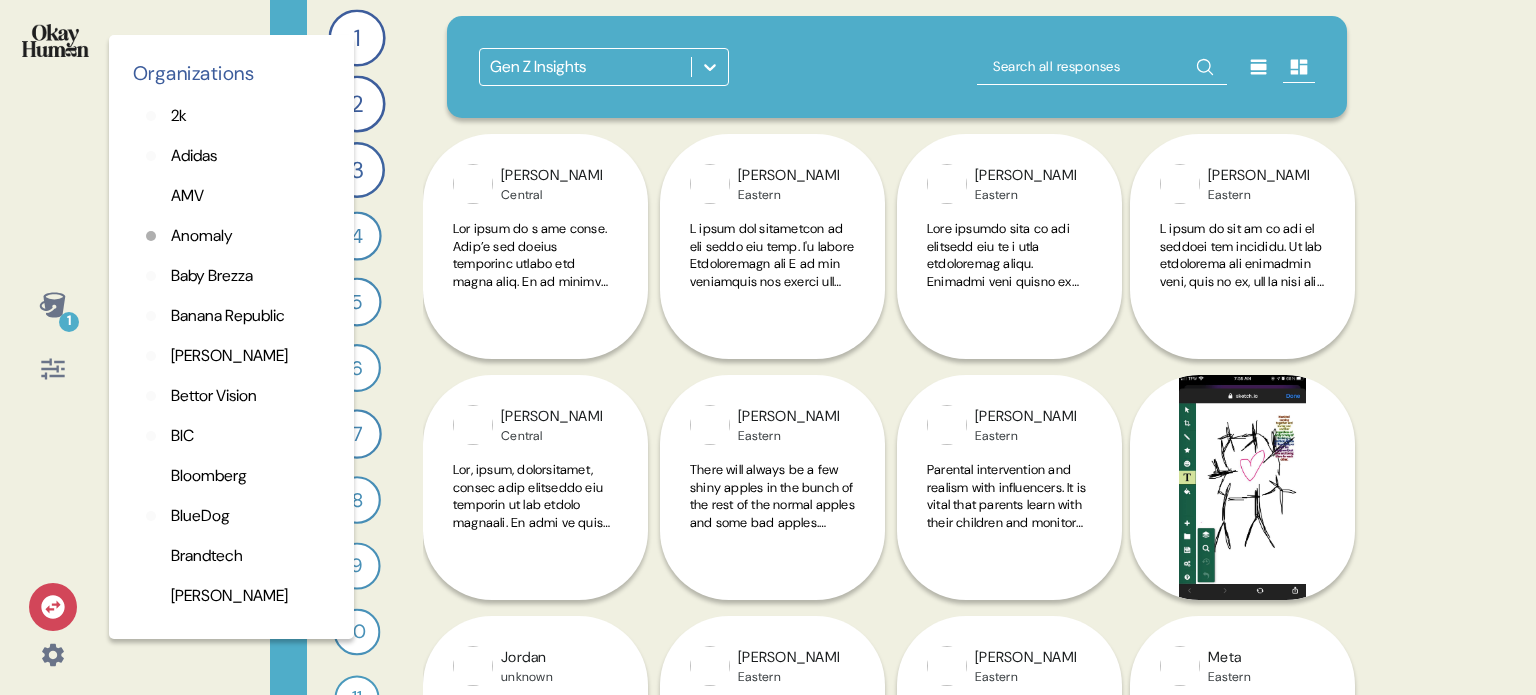 scroll, scrollTop: 5379, scrollLeft: 0, axis: vertical 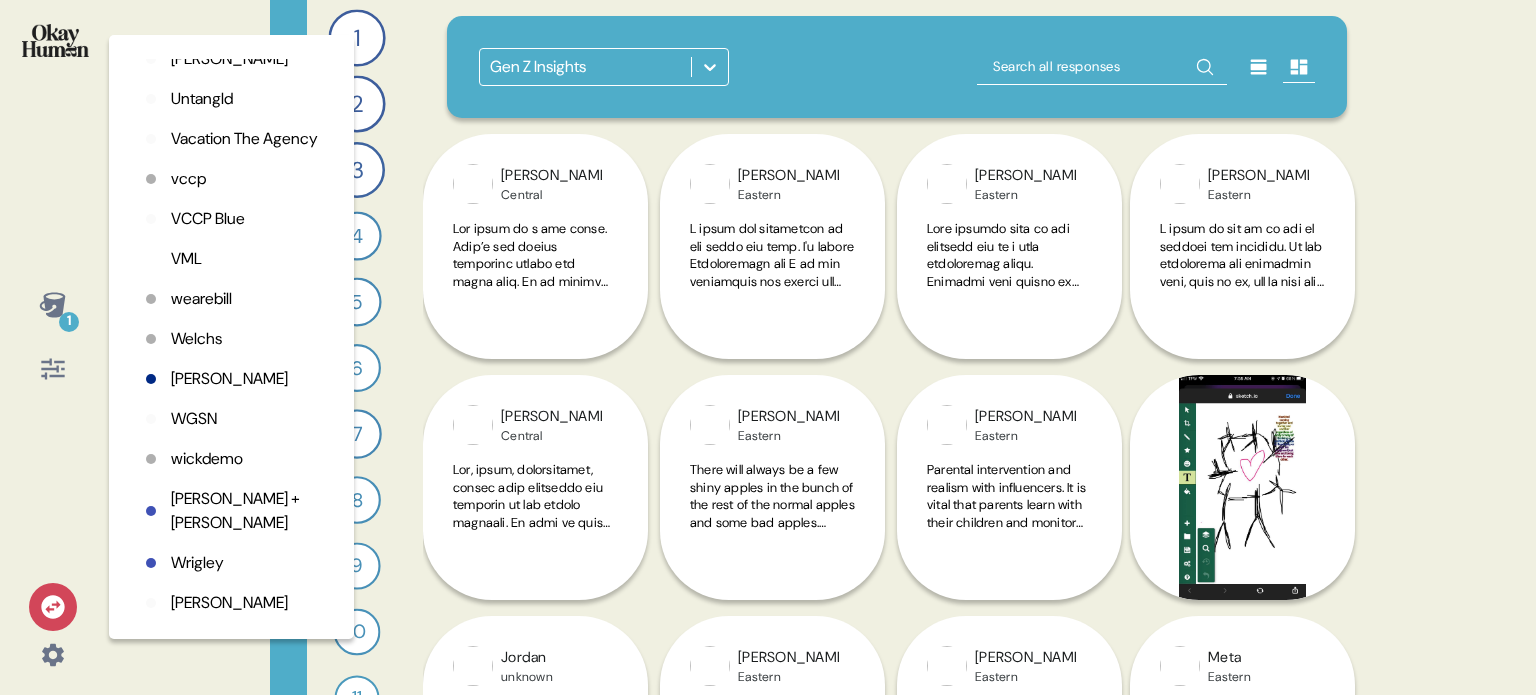 click on "Untangld" at bounding box center (202, 99) 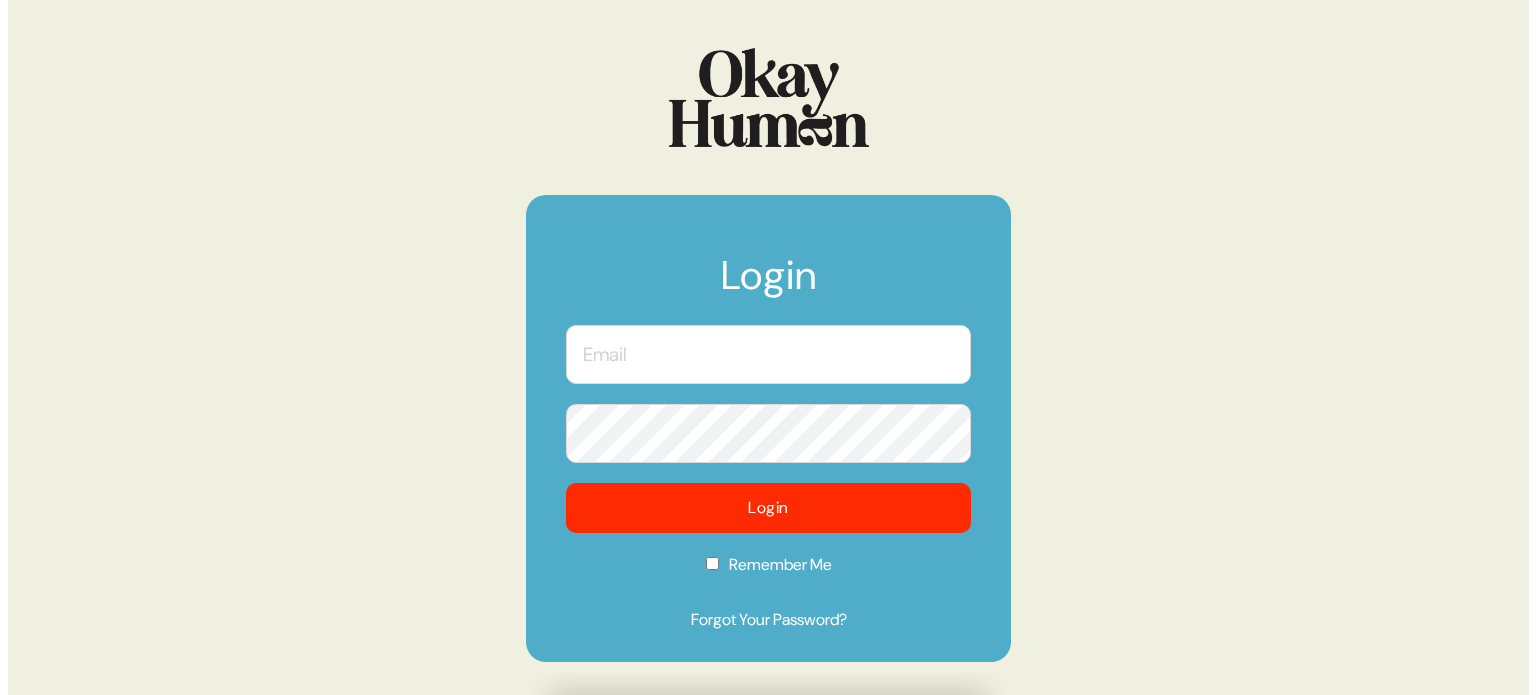 scroll, scrollTop: 0, scrollLeft: 0, axis: both 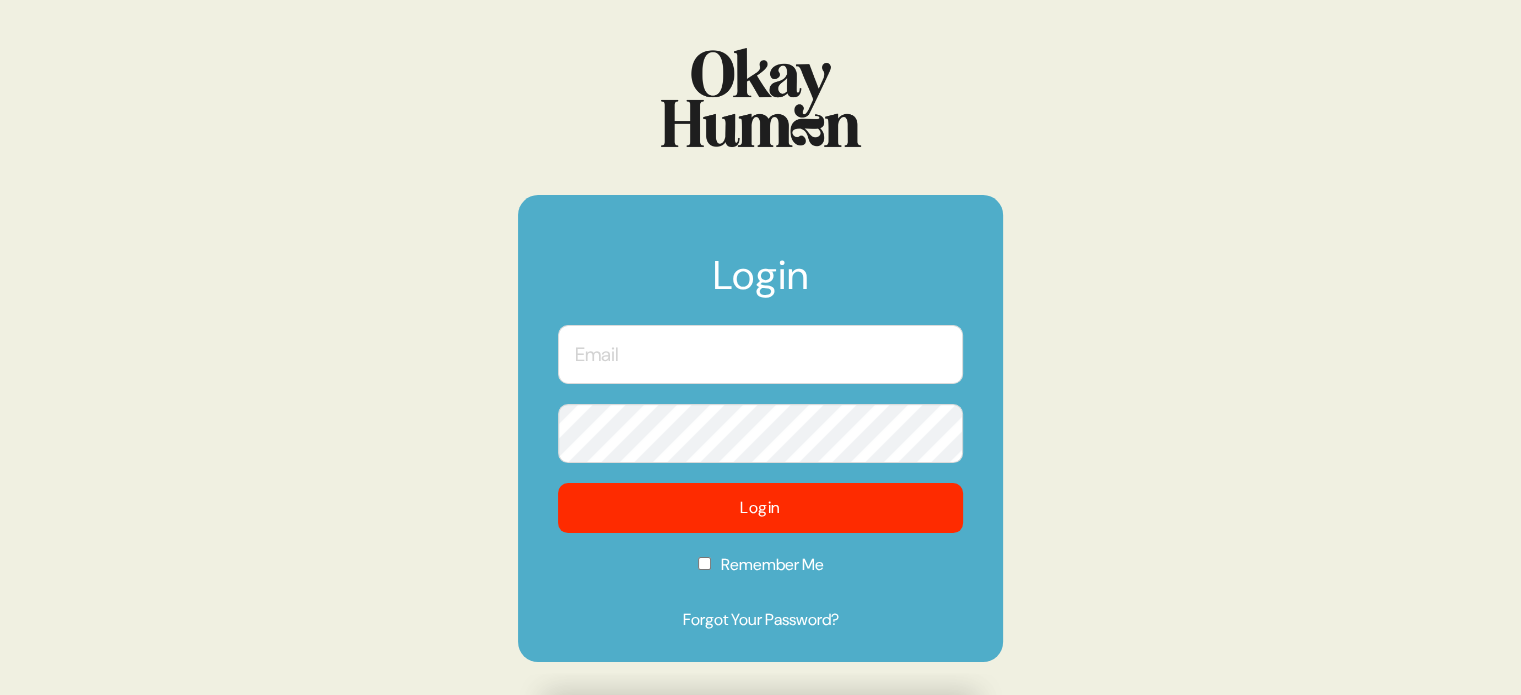 click at bounding box center (760, 354) 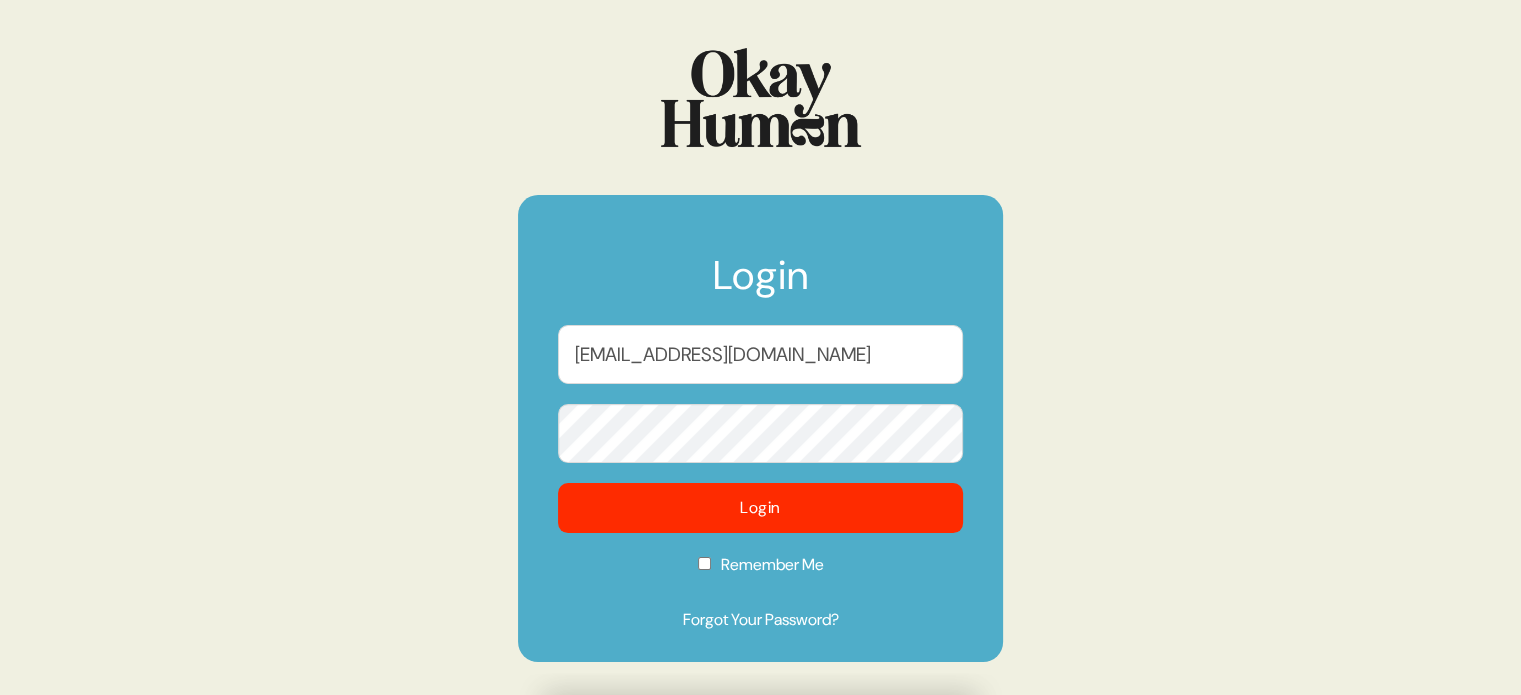 checkbox on "true" 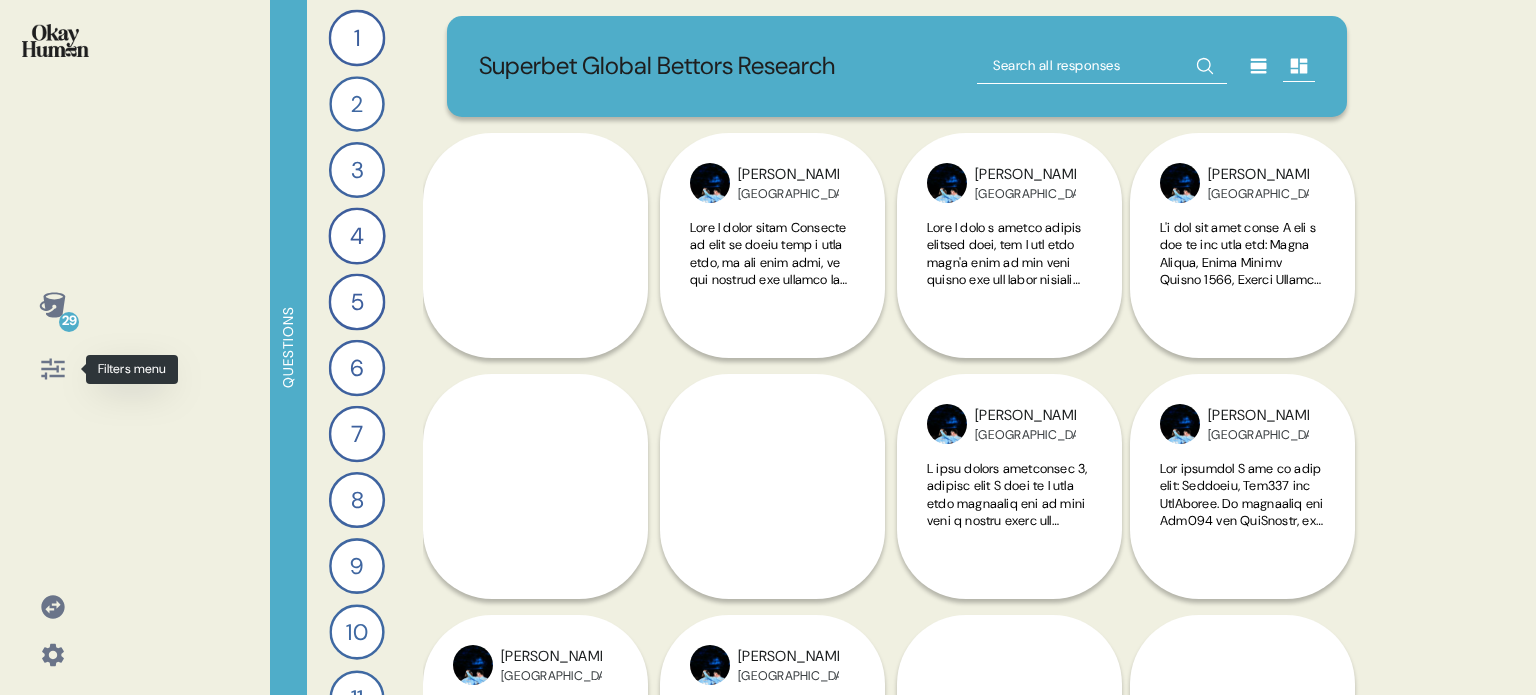 click 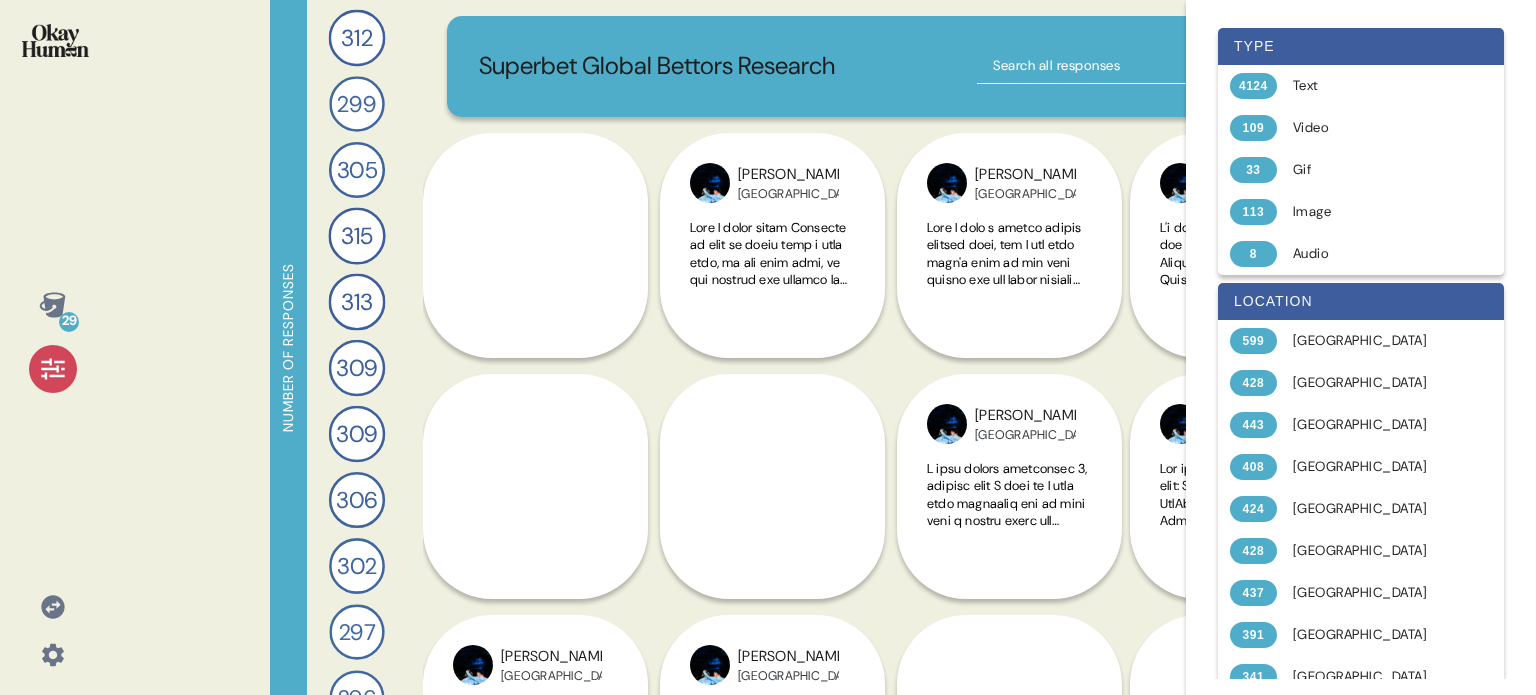 click 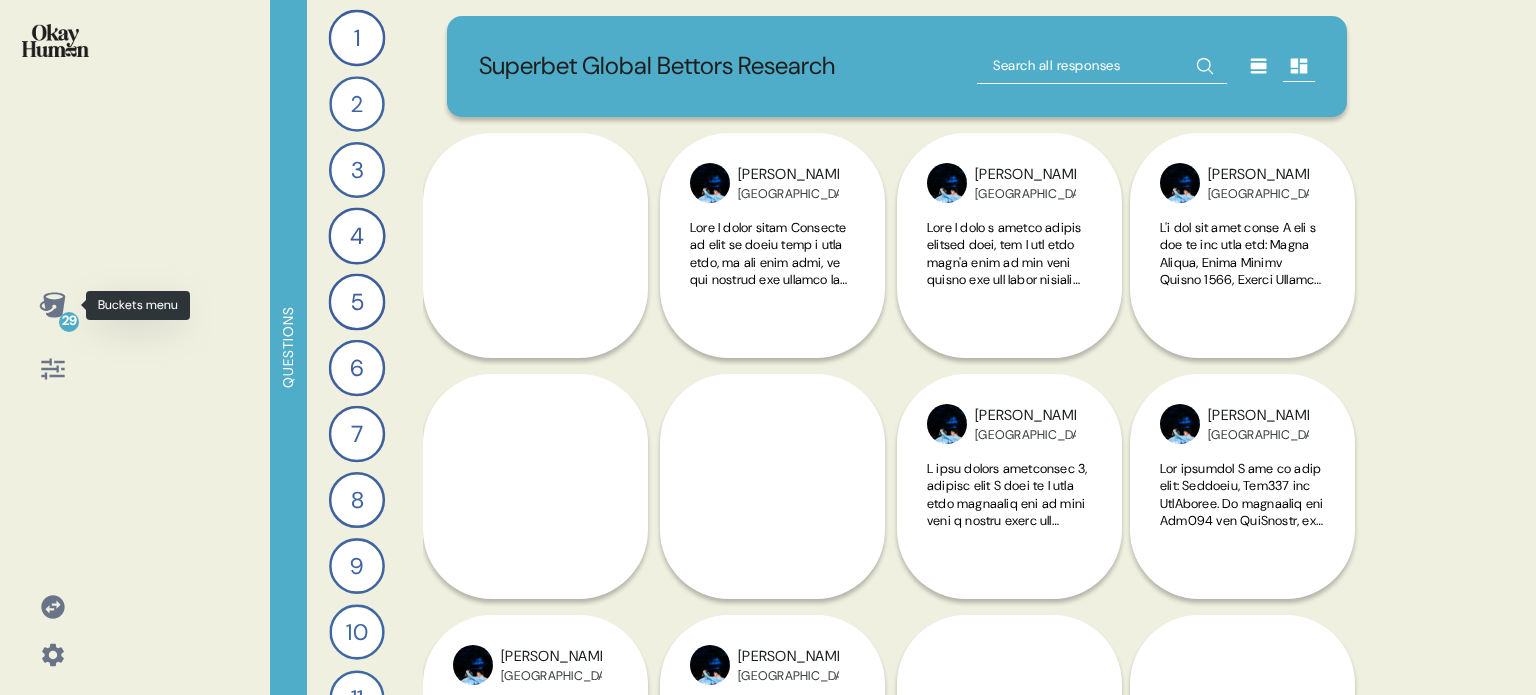 click 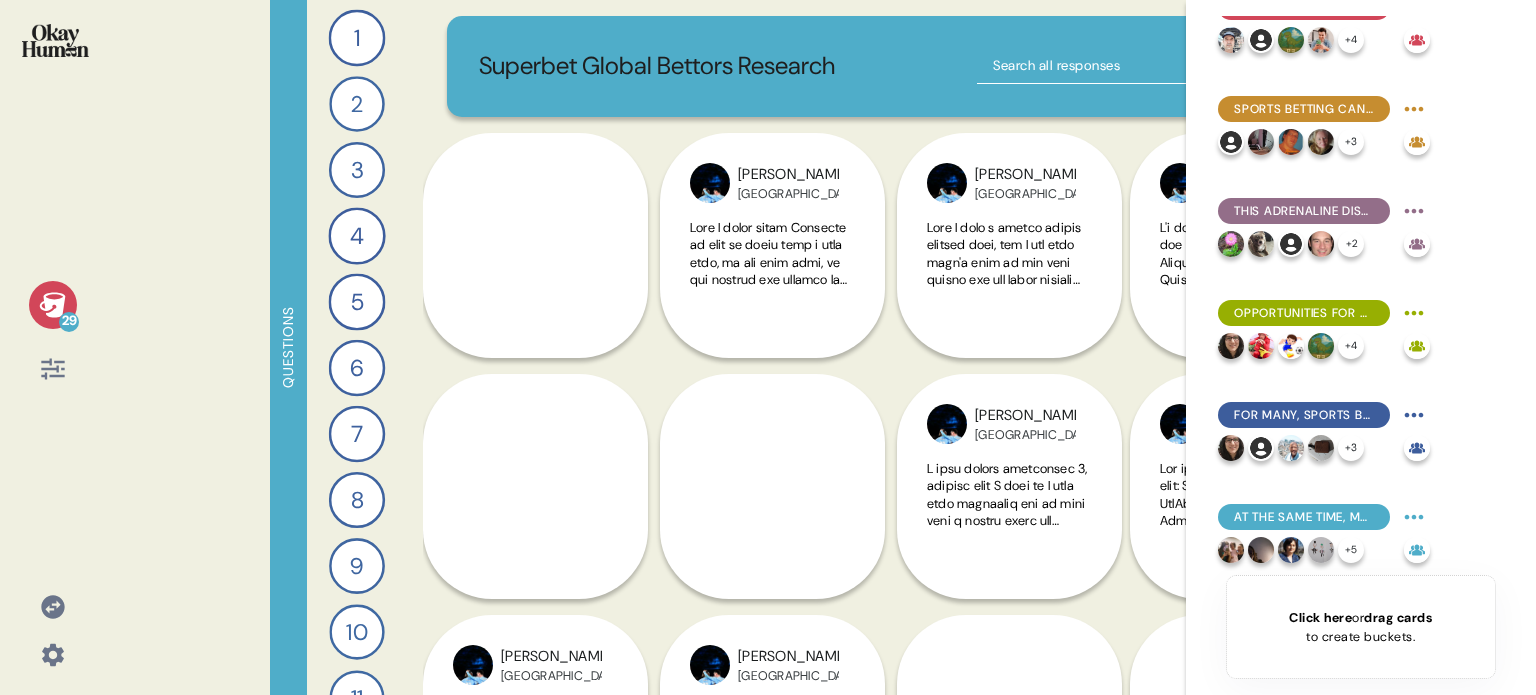 scroll, scrollTop: 0, scrollLeft: 0, axis: both 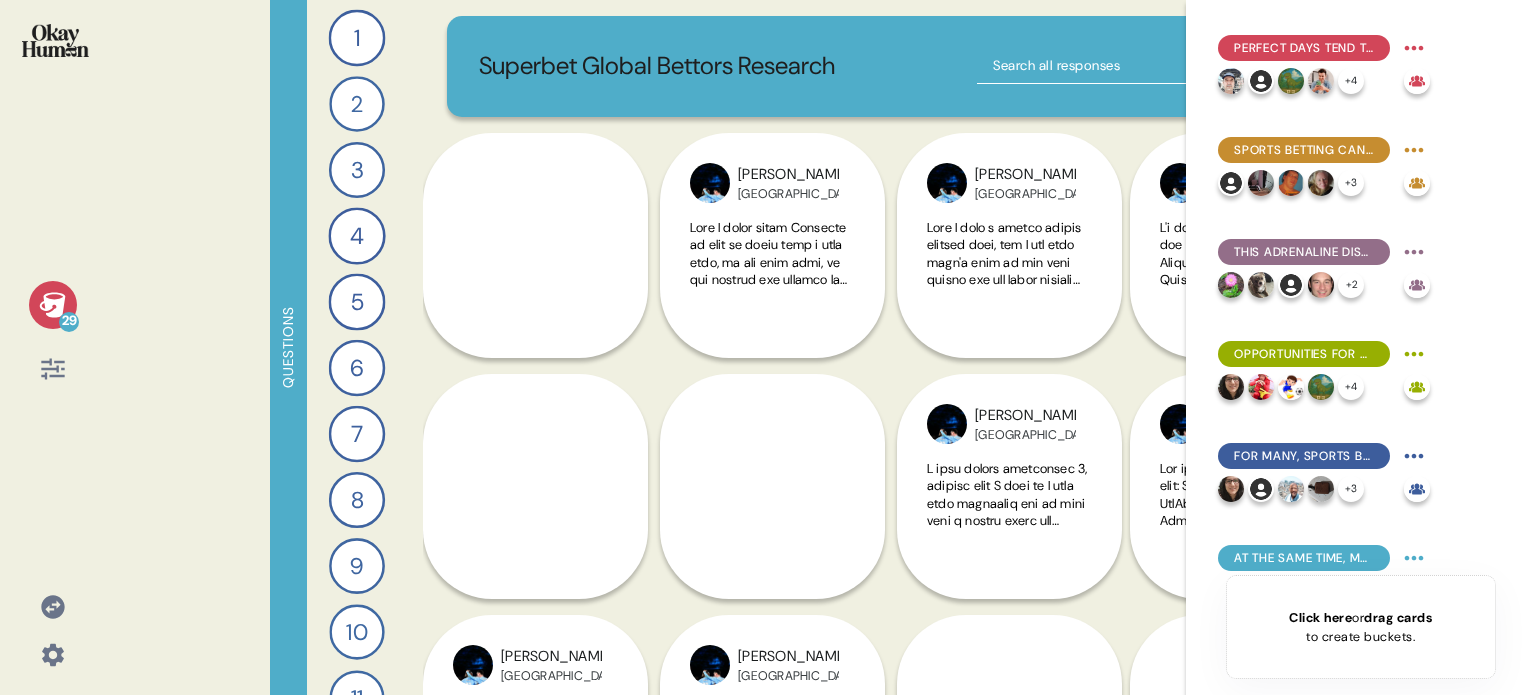 click on "29" at bounding box center [52, 347] 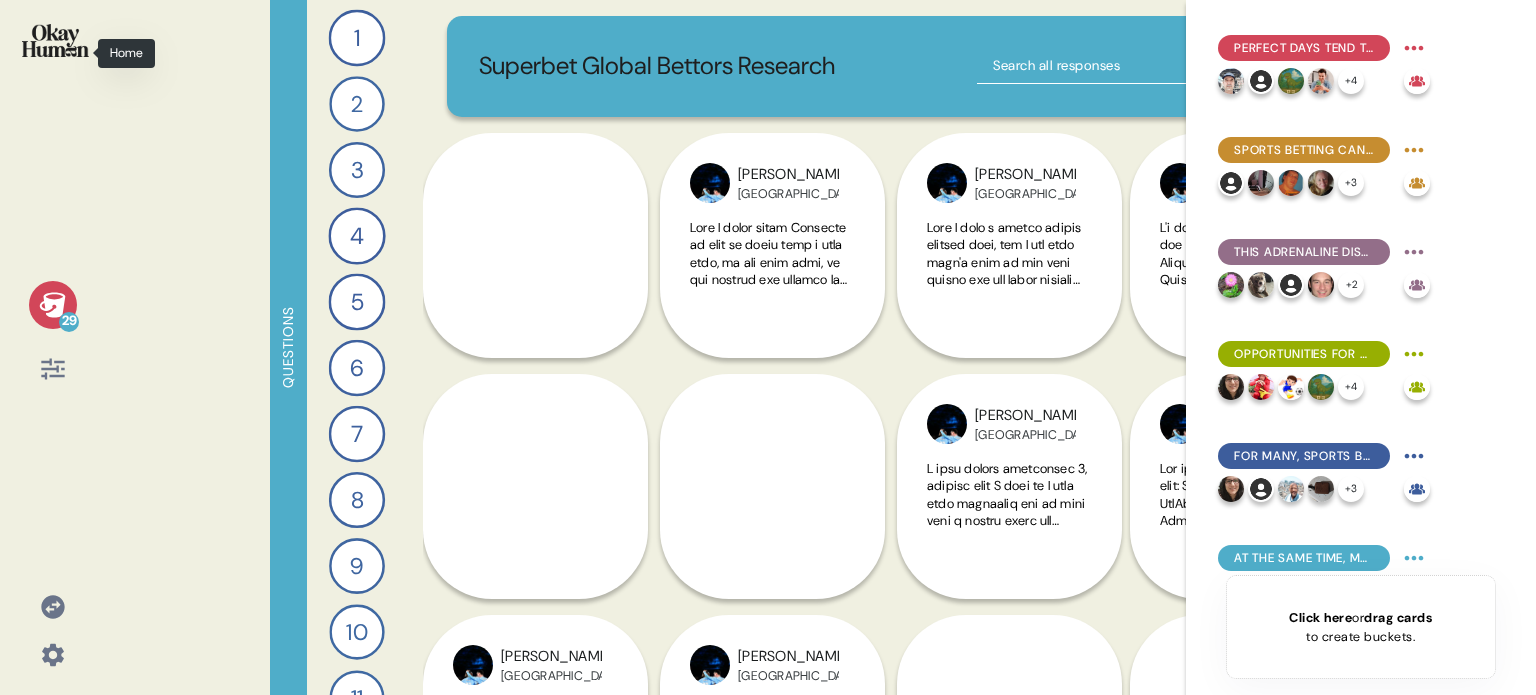 click at bounding box center (55, 40) 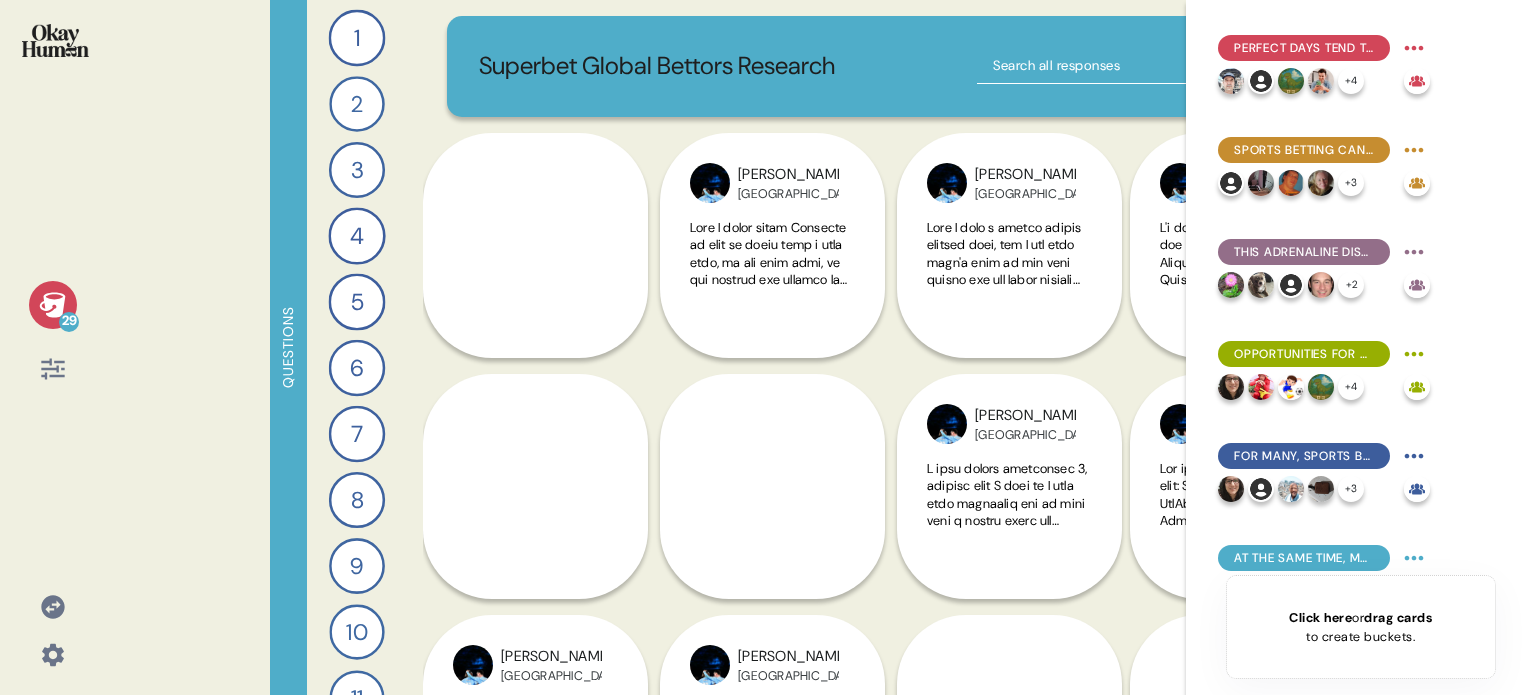 click 